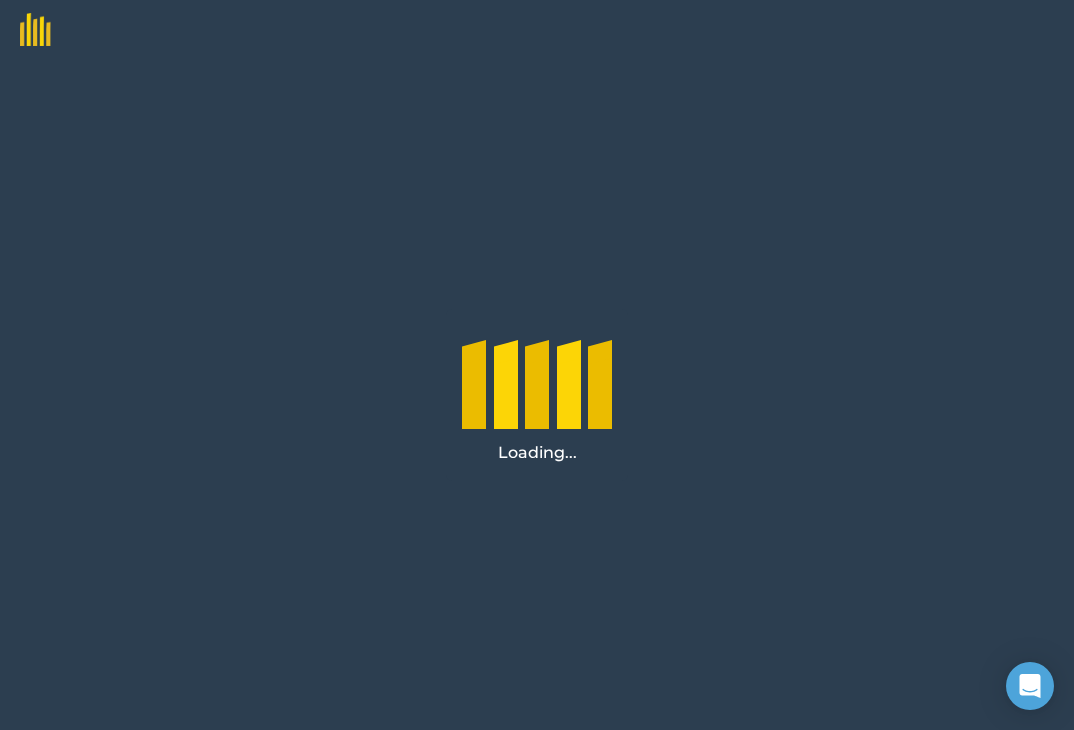 scroll, scrollTop: 0, scrollLeft: 0, axis: both 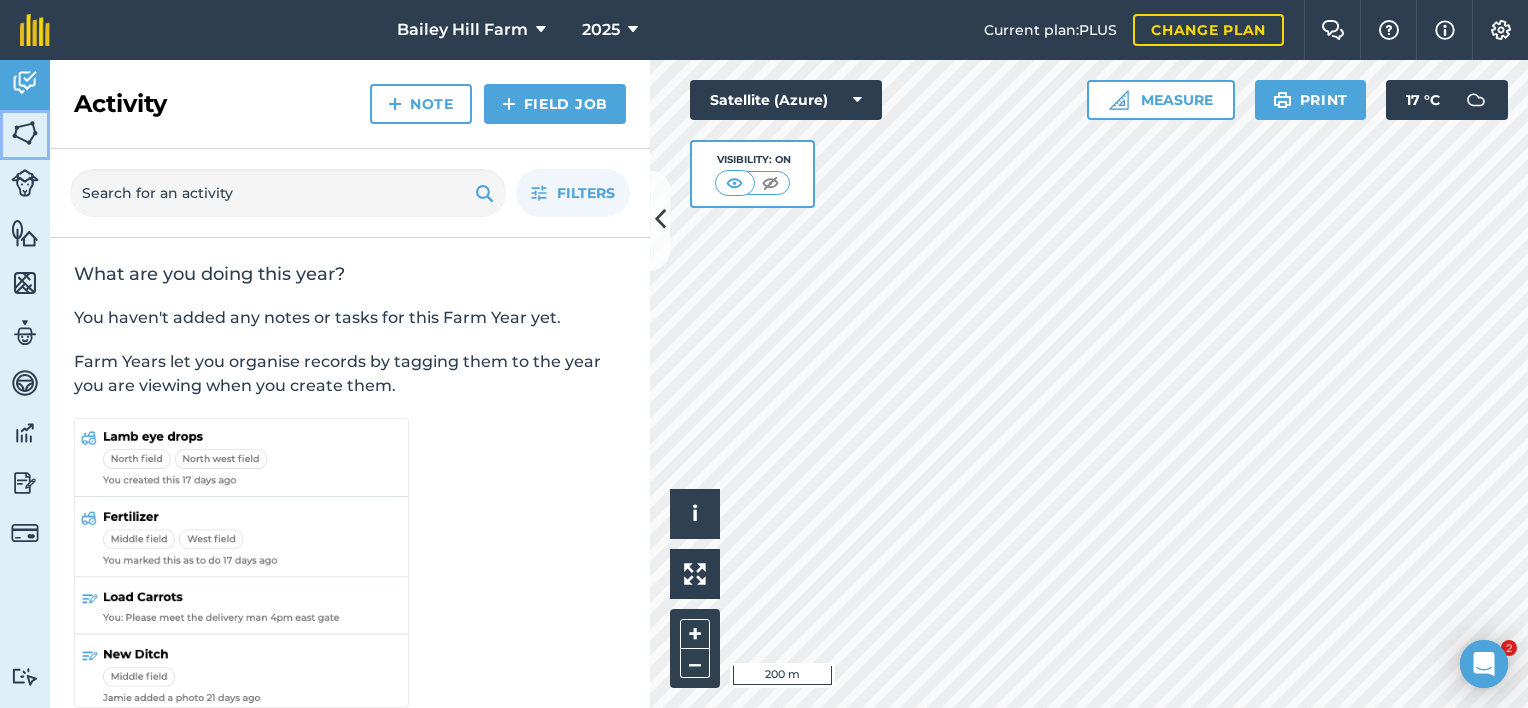 click at bounding box center [25, 133] 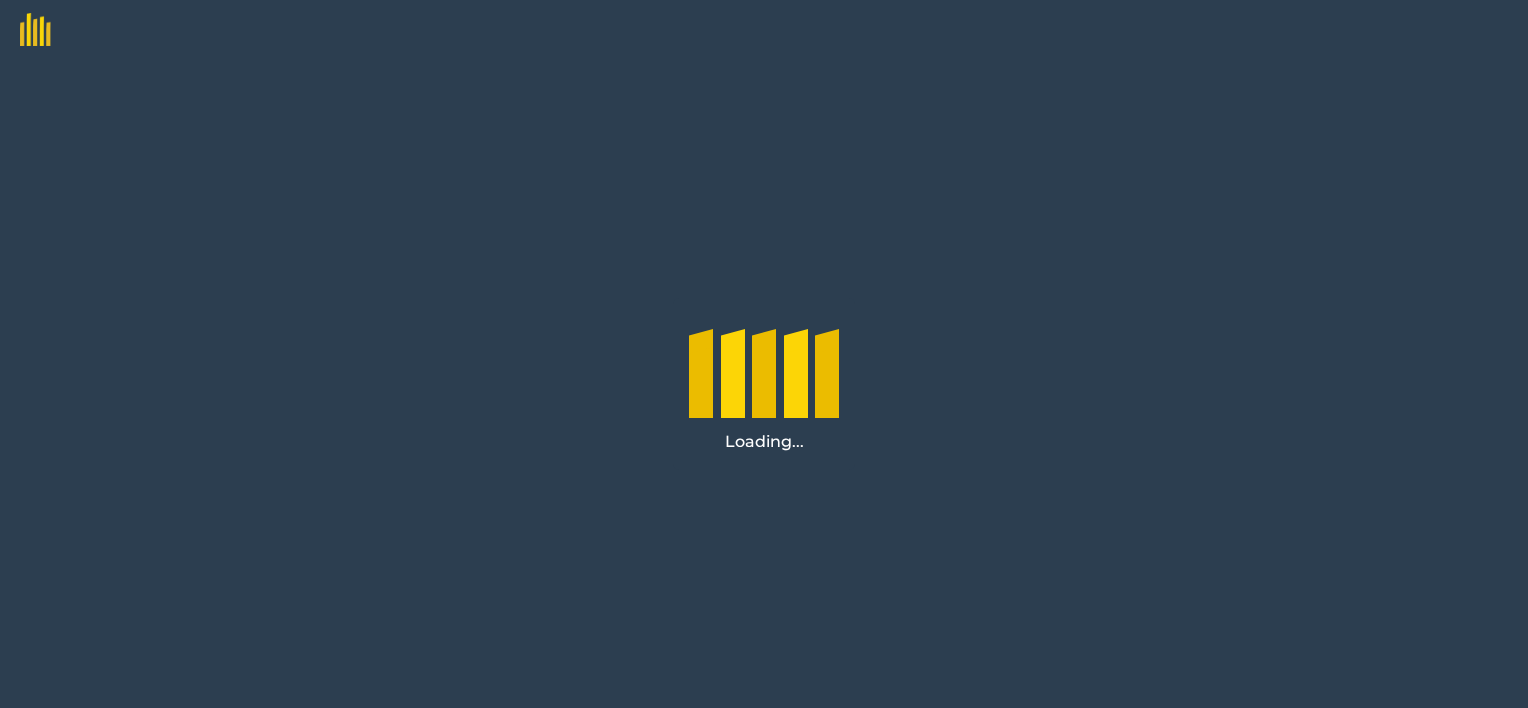 scroll, scrollTop: 0, scrollLeft: 0, axis: both 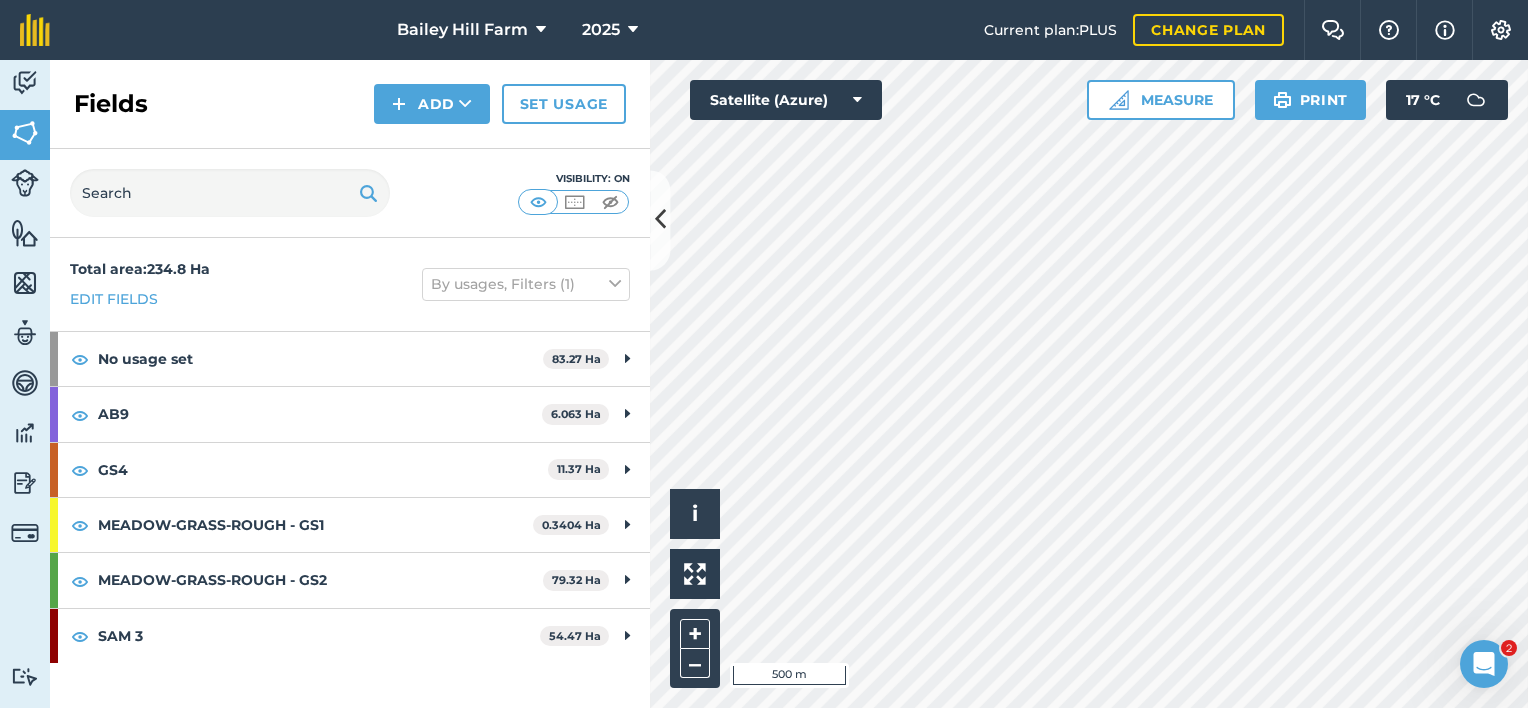 click on "[FIRST] [LAST] 2025 Current plan : PLUS Change plan Farm Chat Help Info Settings [FIRST] [LAST] - 2025 reproduced with the permission of Microsoft Printed on [DATE] Field usages No usage set AB9 GS4 Horses MEADOW-GRASS-ROUGH - GS1 MEADOW-GRASS-ROUGH - GS2 ORCHARD-GRASS - Heritage Orchard SAM 3 SHEEP Feature types Barn Butchery Corral Farm Office Gateway Pylon Trees Water Trough Woodland Activity Fields Livestock Features Maps Team Vehicles Data Reporting Billing Tutorials Tutorials Fields Add Set usage Visibility: On Total area : 234.8 Ha Edit fields By usages, Filters (1) No usage set 83.27 Ha HF - A 0.6979 Ha HF - B 16.31 Ha HF - C 9.618 Ha HF - D 0.0527 Ha HF - E 2.018 Ha HF - F 9.289 Ha HF - G 1.145 Ha HF - H 0.586 Ha HF - I.1 1.264 Ha HF - I.2 2.459 Ha HF - I.3 1.947 Ha RF - Gallops Field - . 2.9 Ha RF - Gallops Field - . 2.728 Ha RF - House Field - . 1.167 Ha RF - House Field - . 1.817 Ha RF - Long Field 1 - . 3.207 Ha 3.524 Ha" at bounding box center (764, 354) 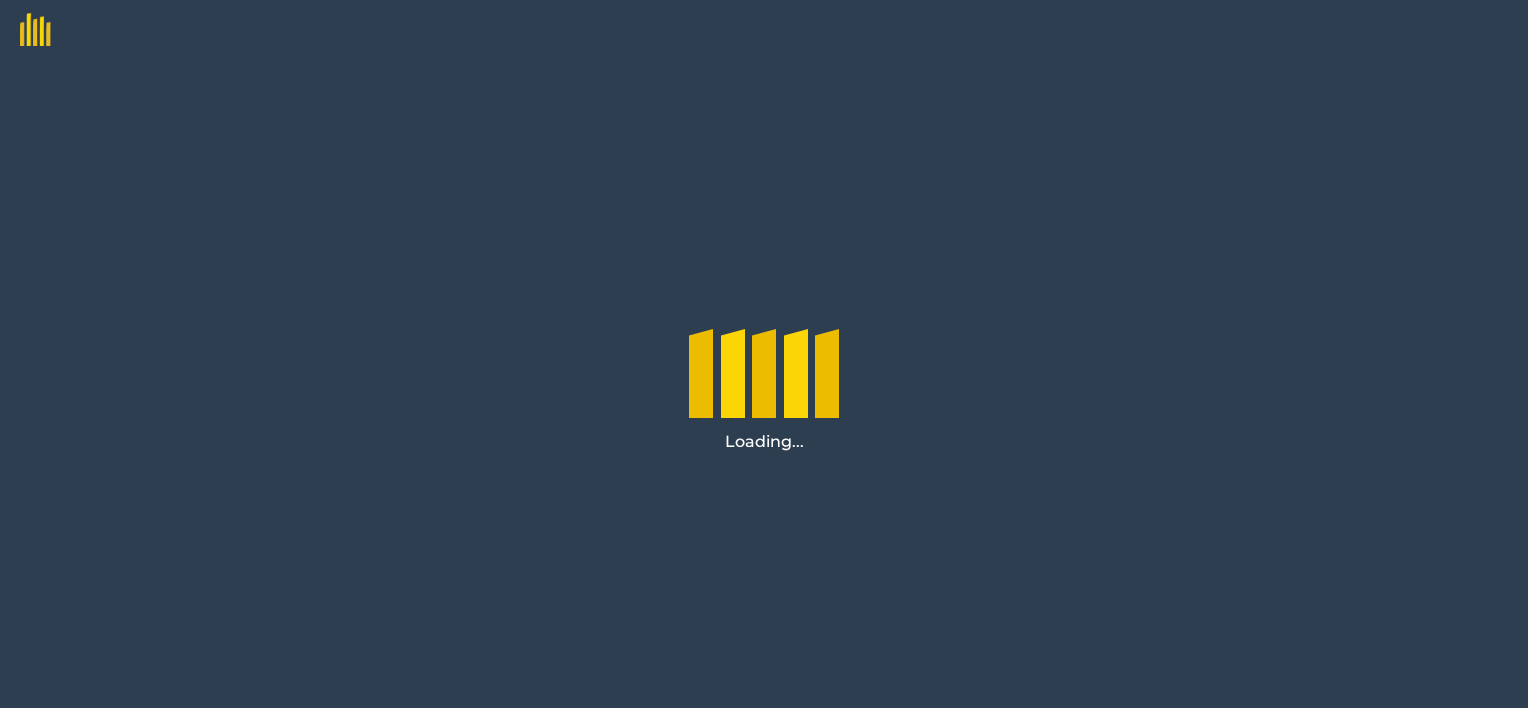 scroll, scrollTop: 0, scrollLeft: 0, axis: both 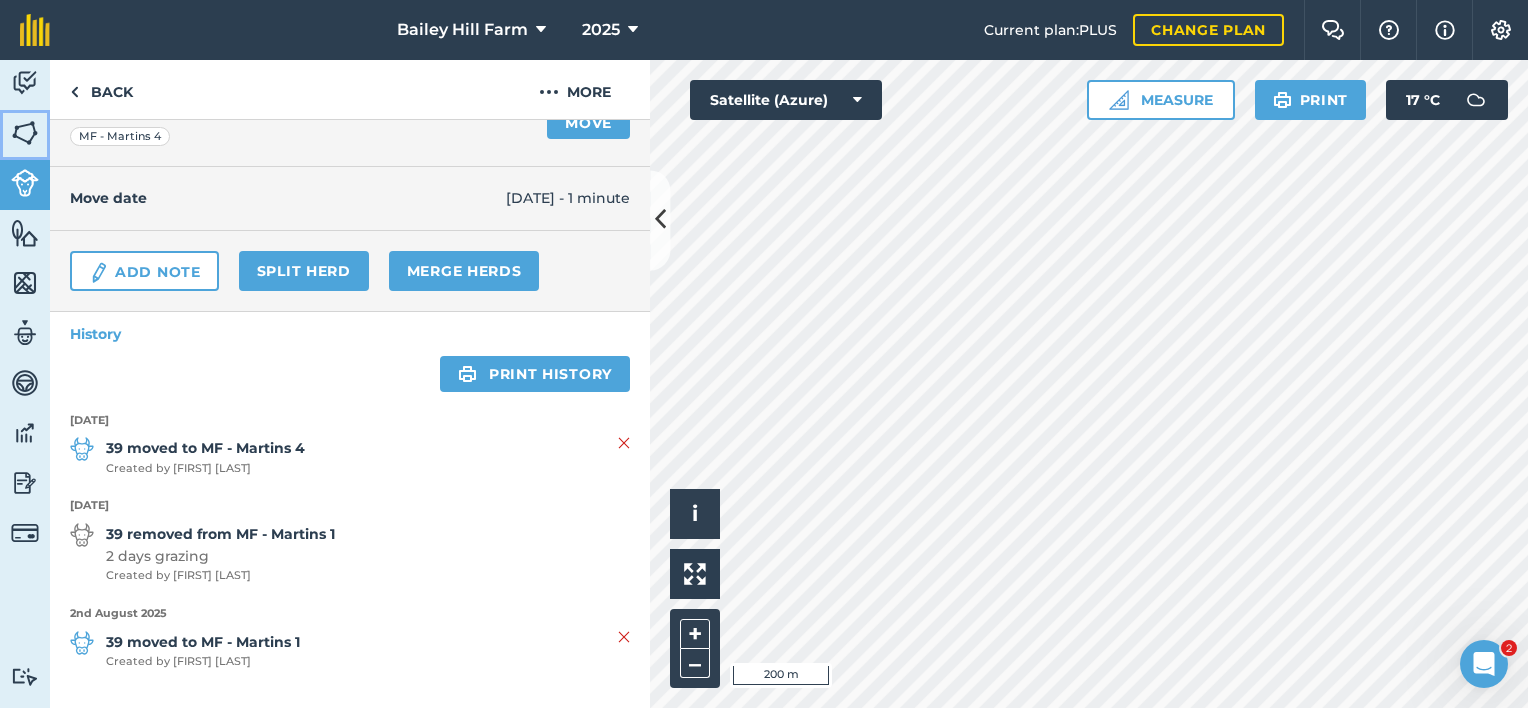 click at bounding box center [25, 133] 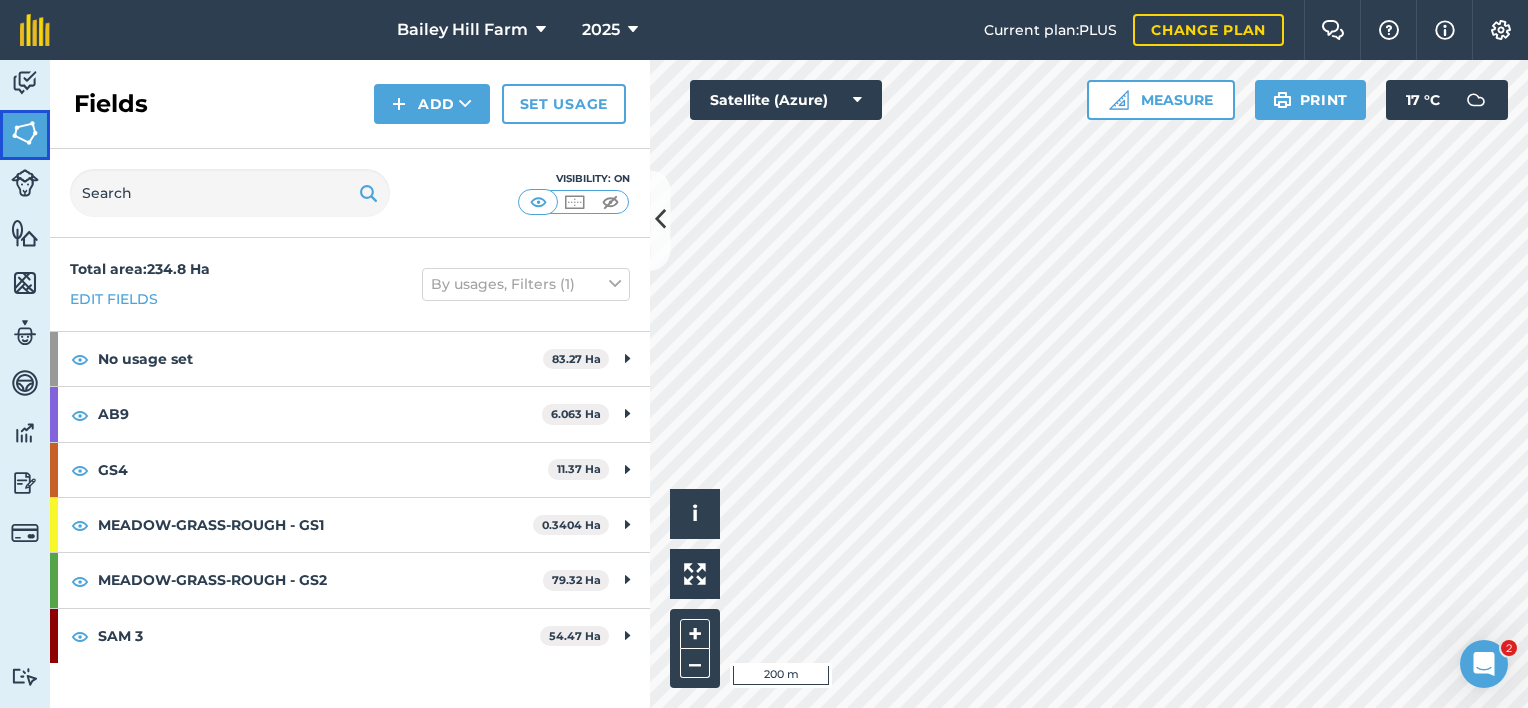 click on "Fields" at bounding box center (25, 135) 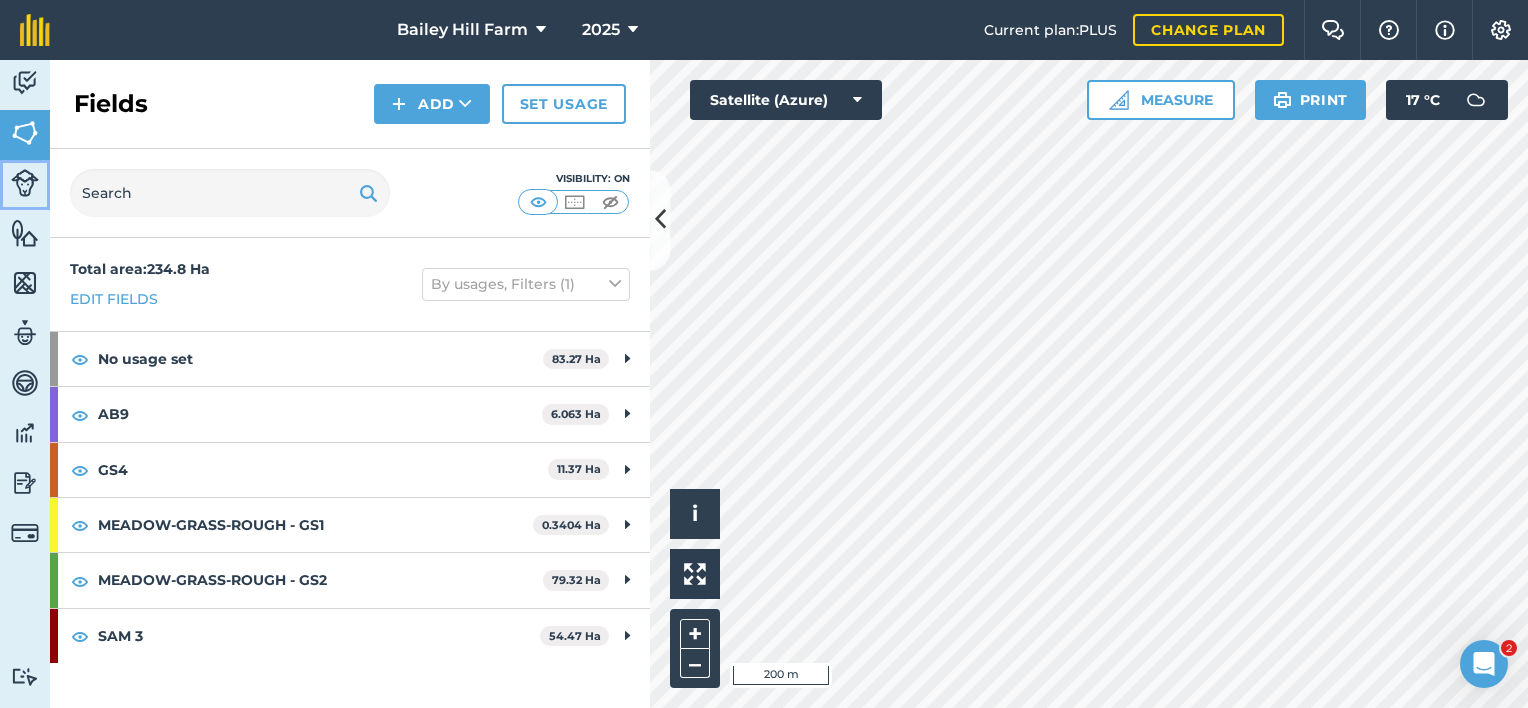 click at bounding box center [25, 183] 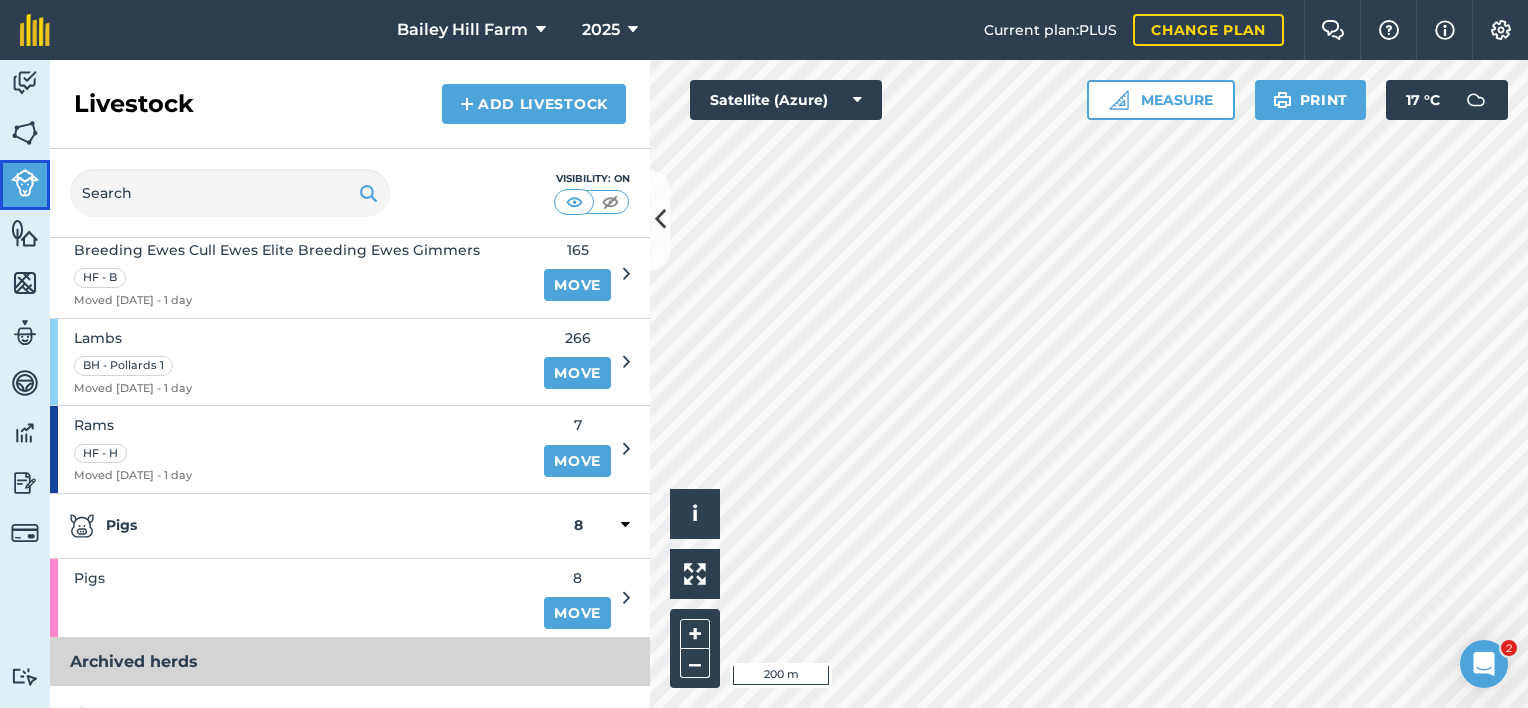 scroll, scrollTop: 1078, scrollLeft: 0, axis: vertical 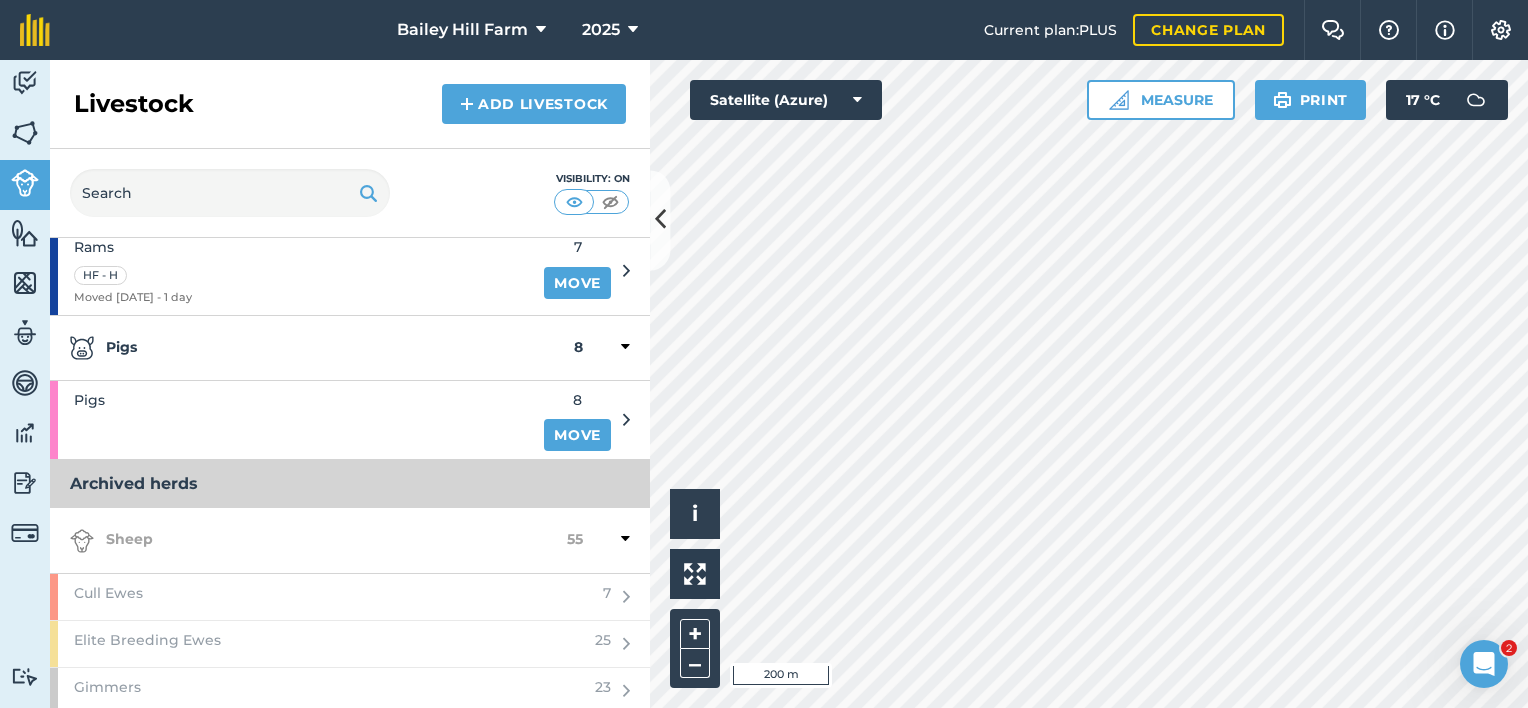 click at bounding box center (625, 539) 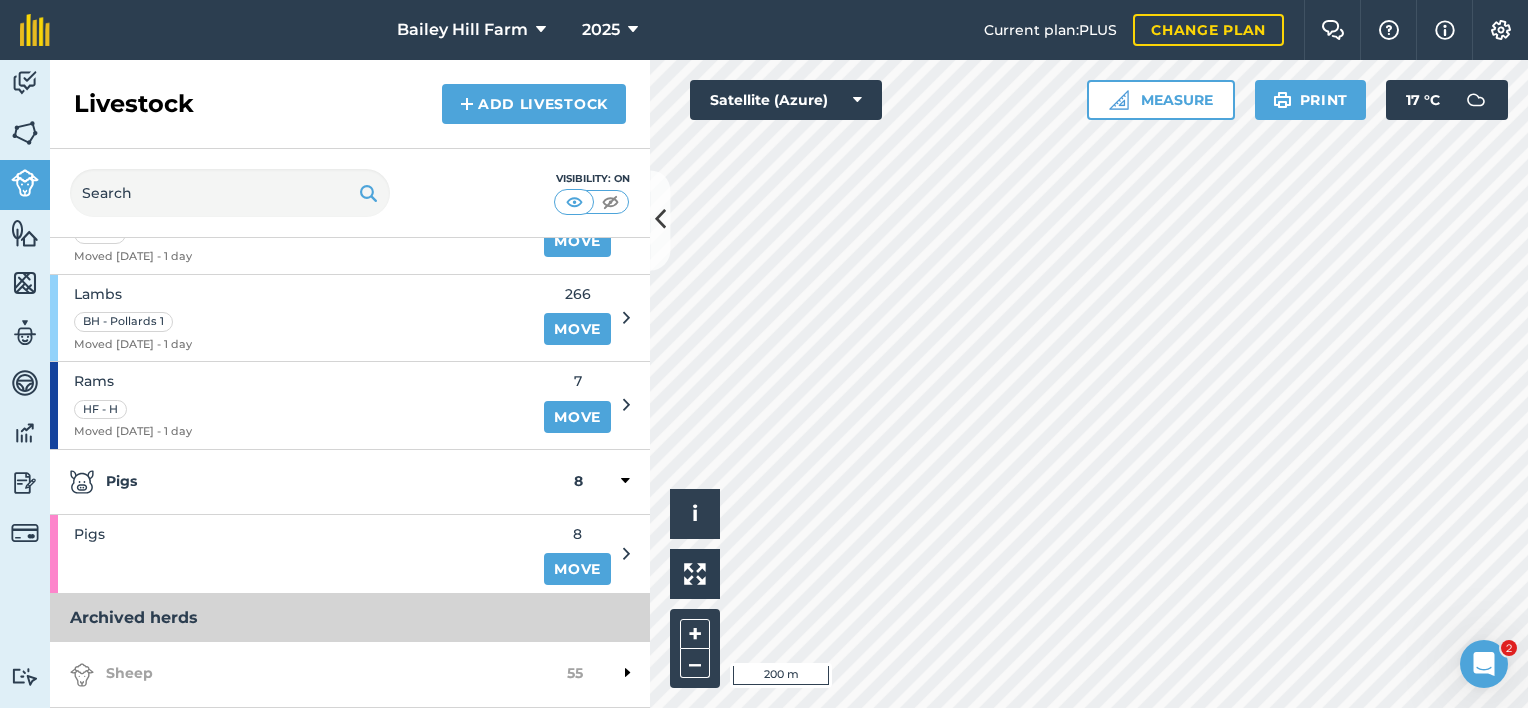 scroll, scrollTop: 936, scrollLeft: 0, axis: vertical 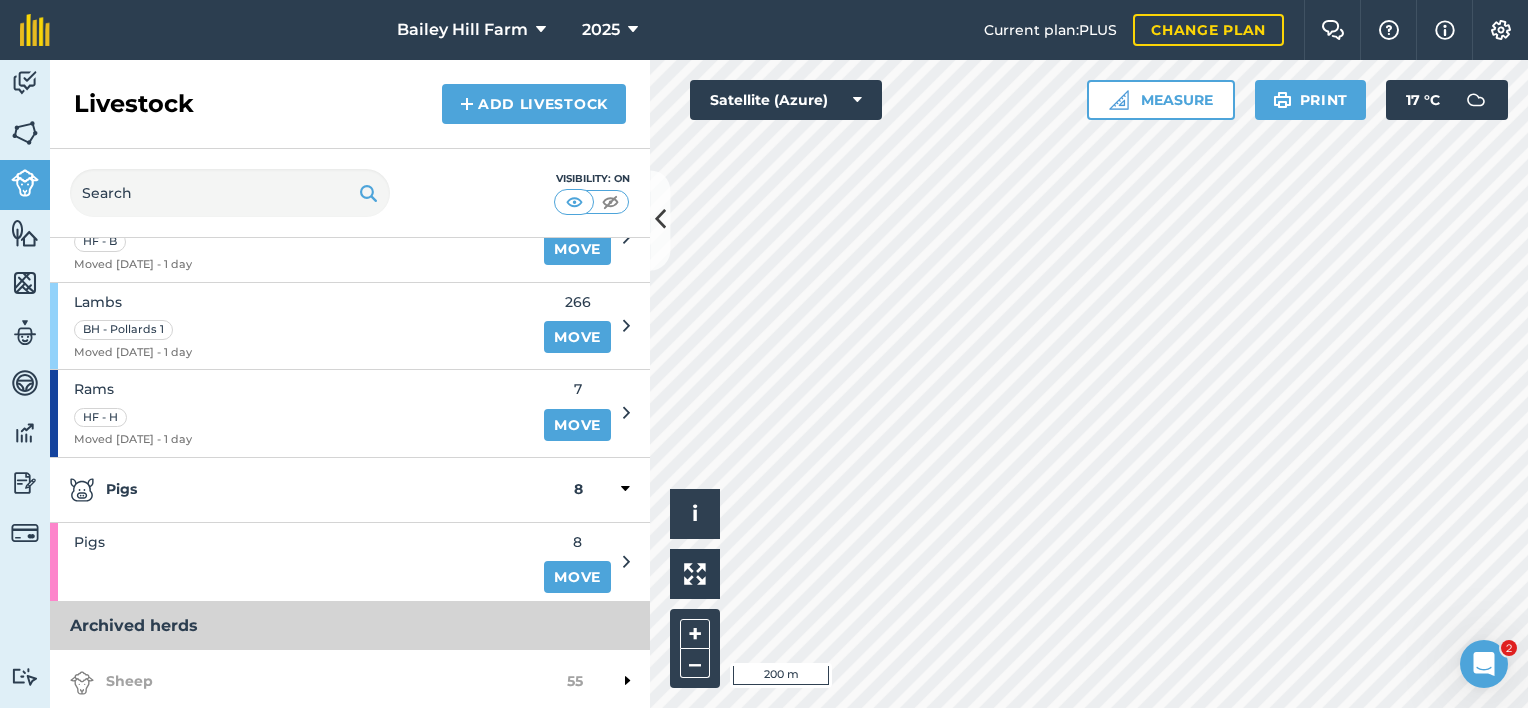 click at bounding box center [606, 682] 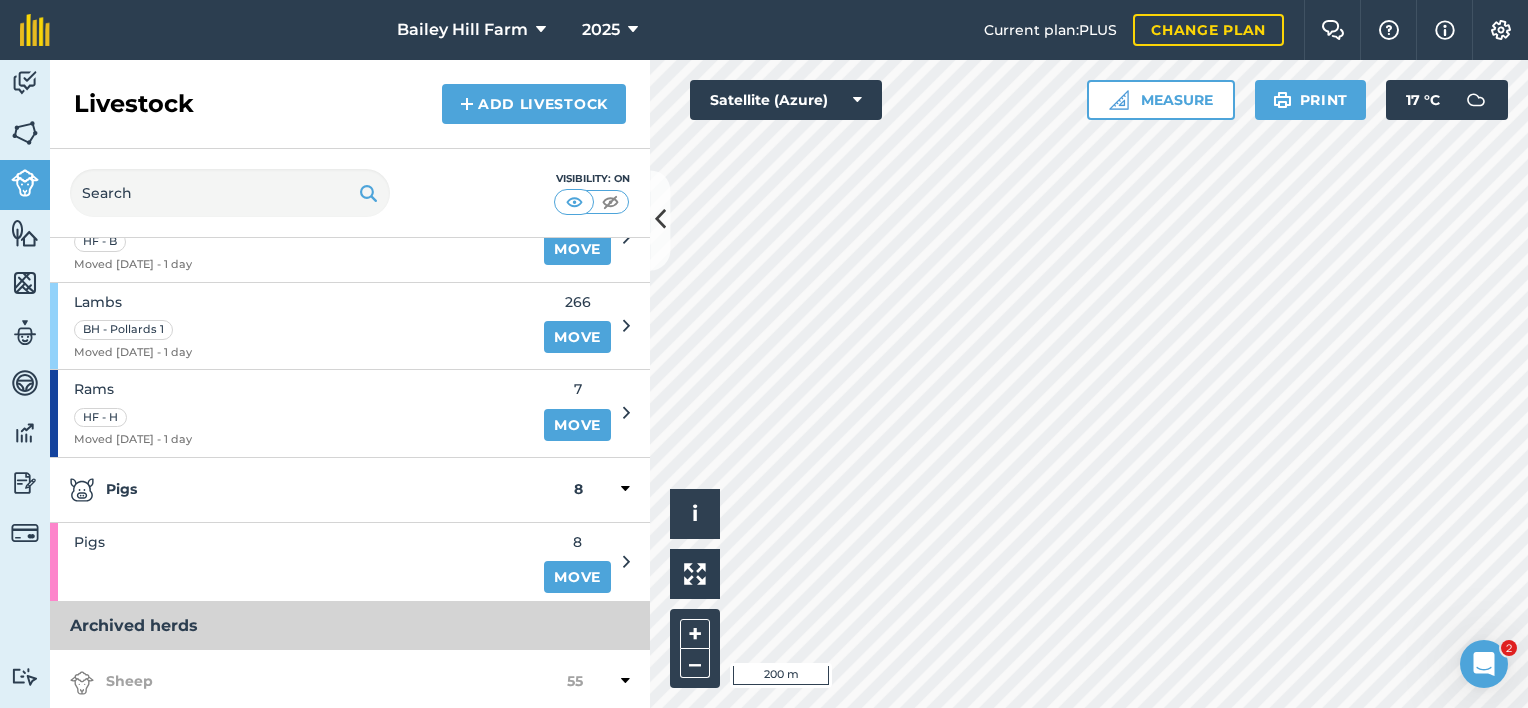 scroll, scrollTop: 1078, scrollLeft: 0, axis: vertical 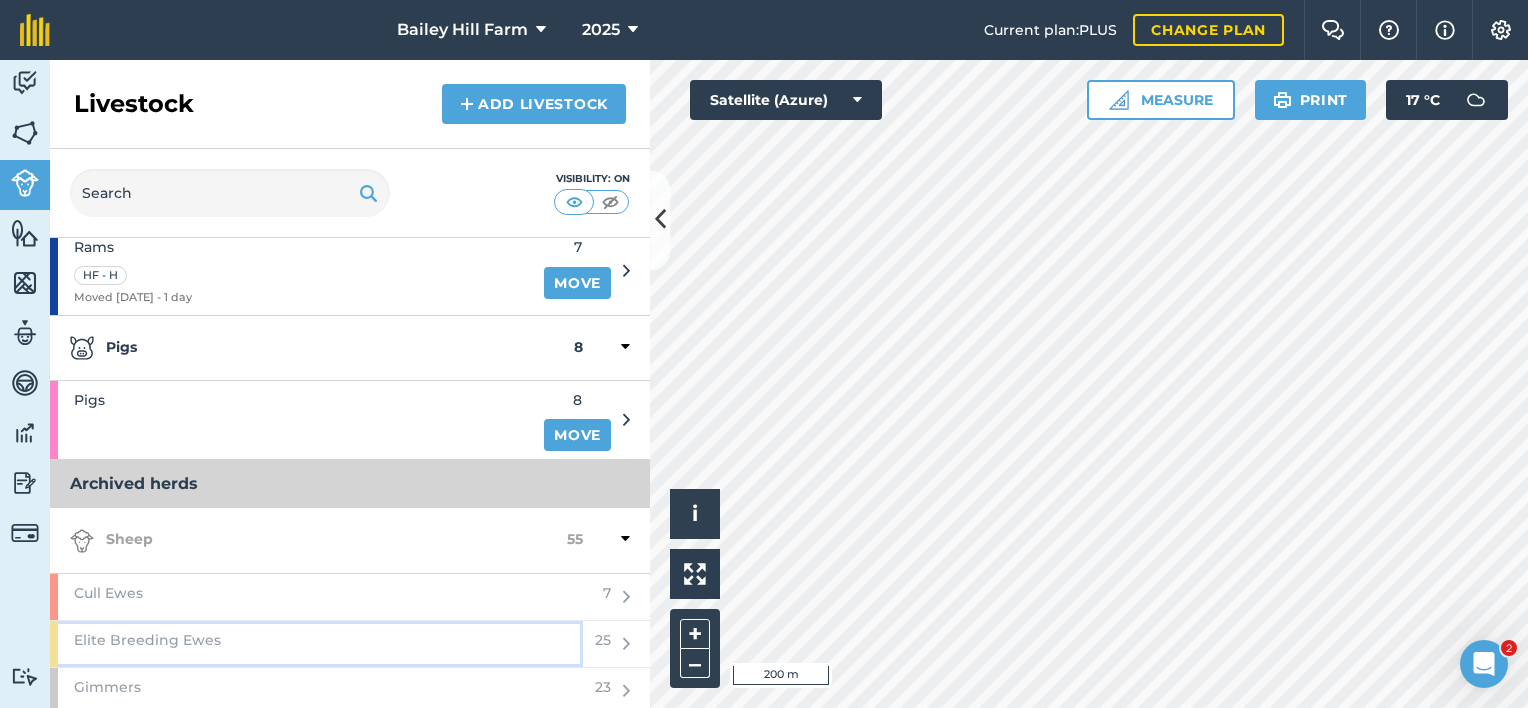 click on "Elite Breeding Ewes" at bounding box center [316, 644] 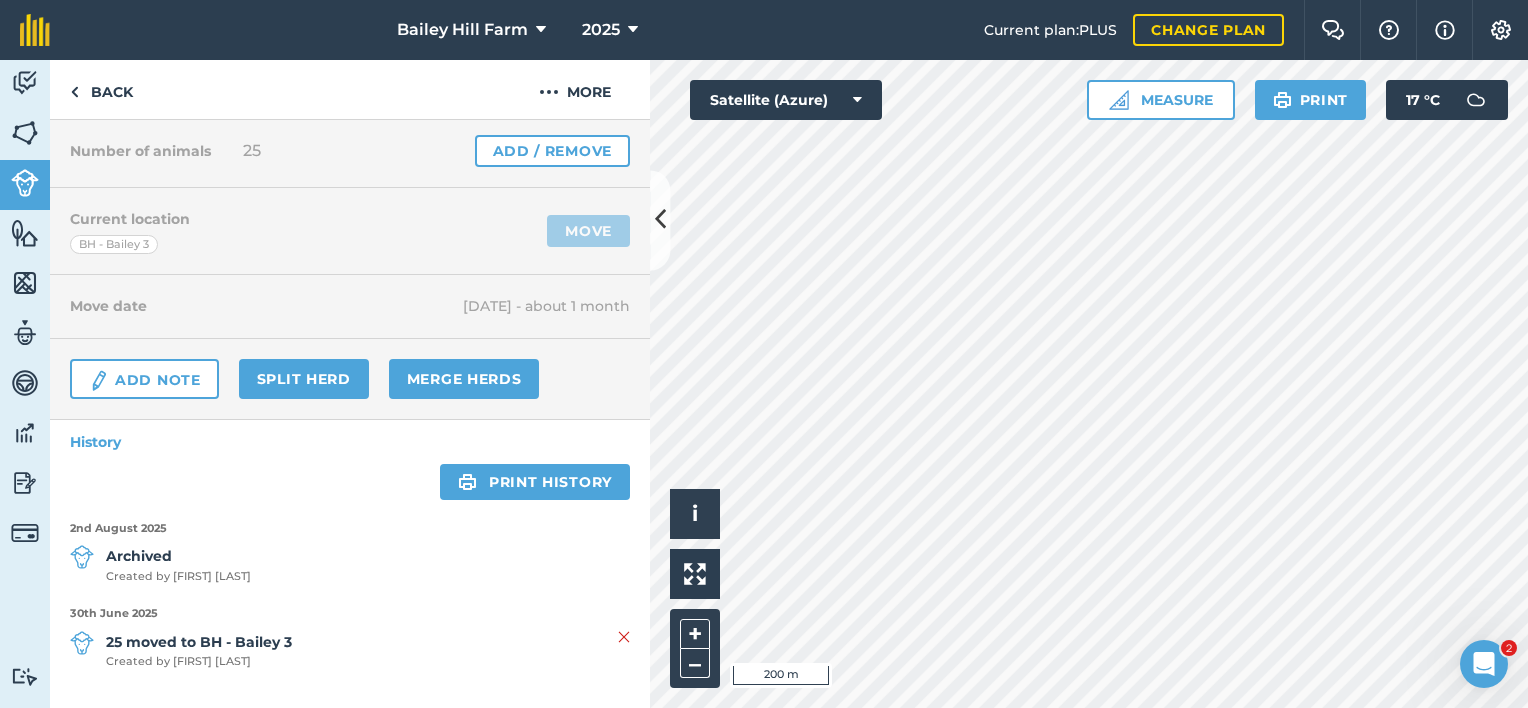 scroll, scrollTop: 0, scrollLeft: 0, axis: both 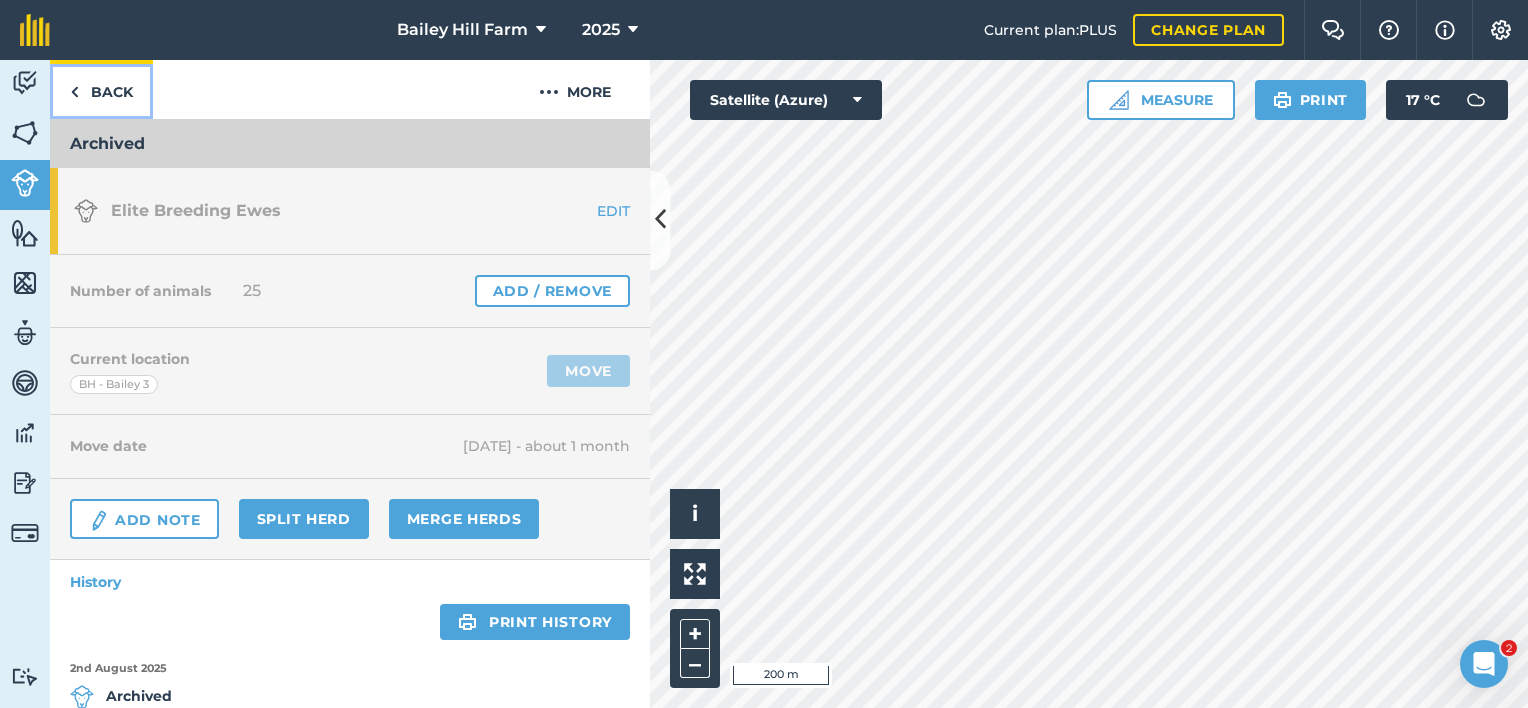 click on "Back" at bounding box center (101, 89) 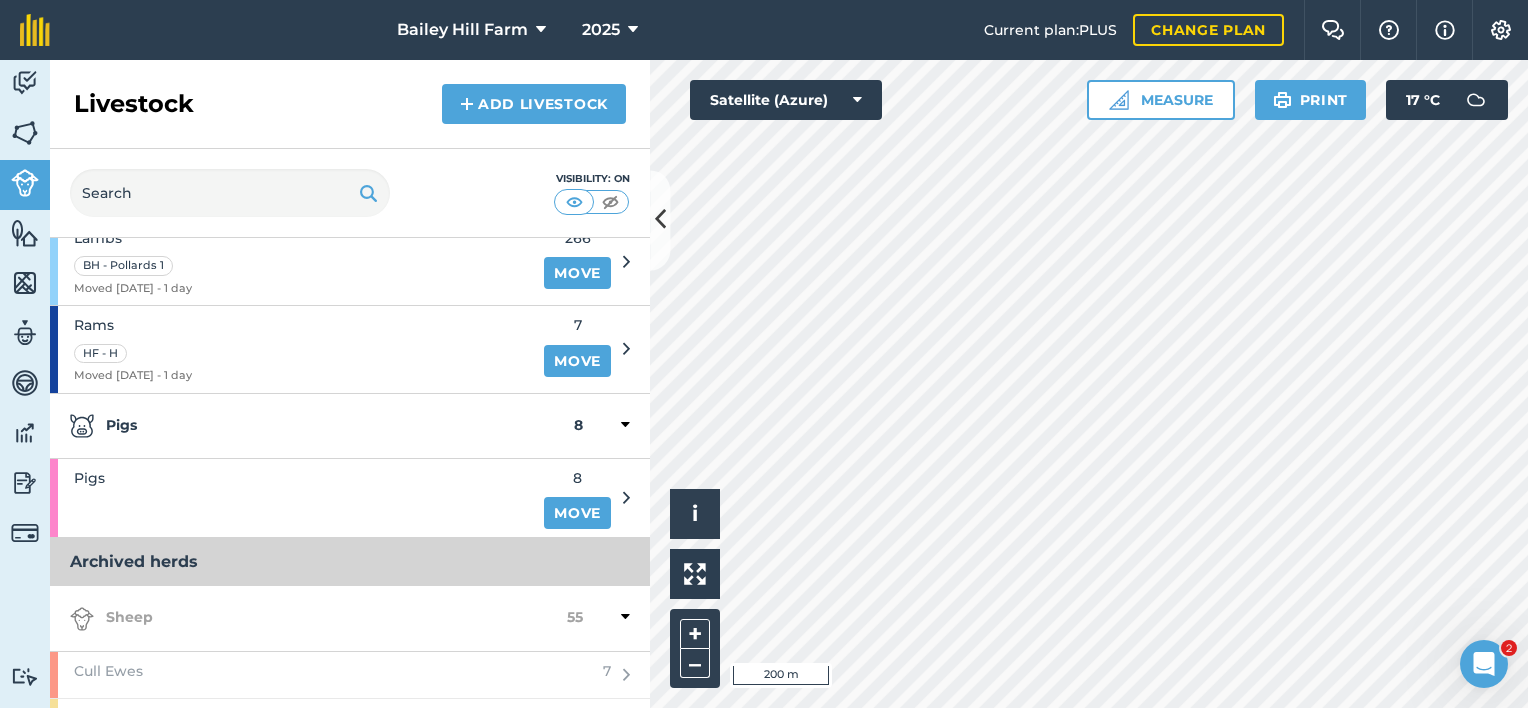 scroll, scrollTop: 1078, scrollLeft: 0, axis: vertical 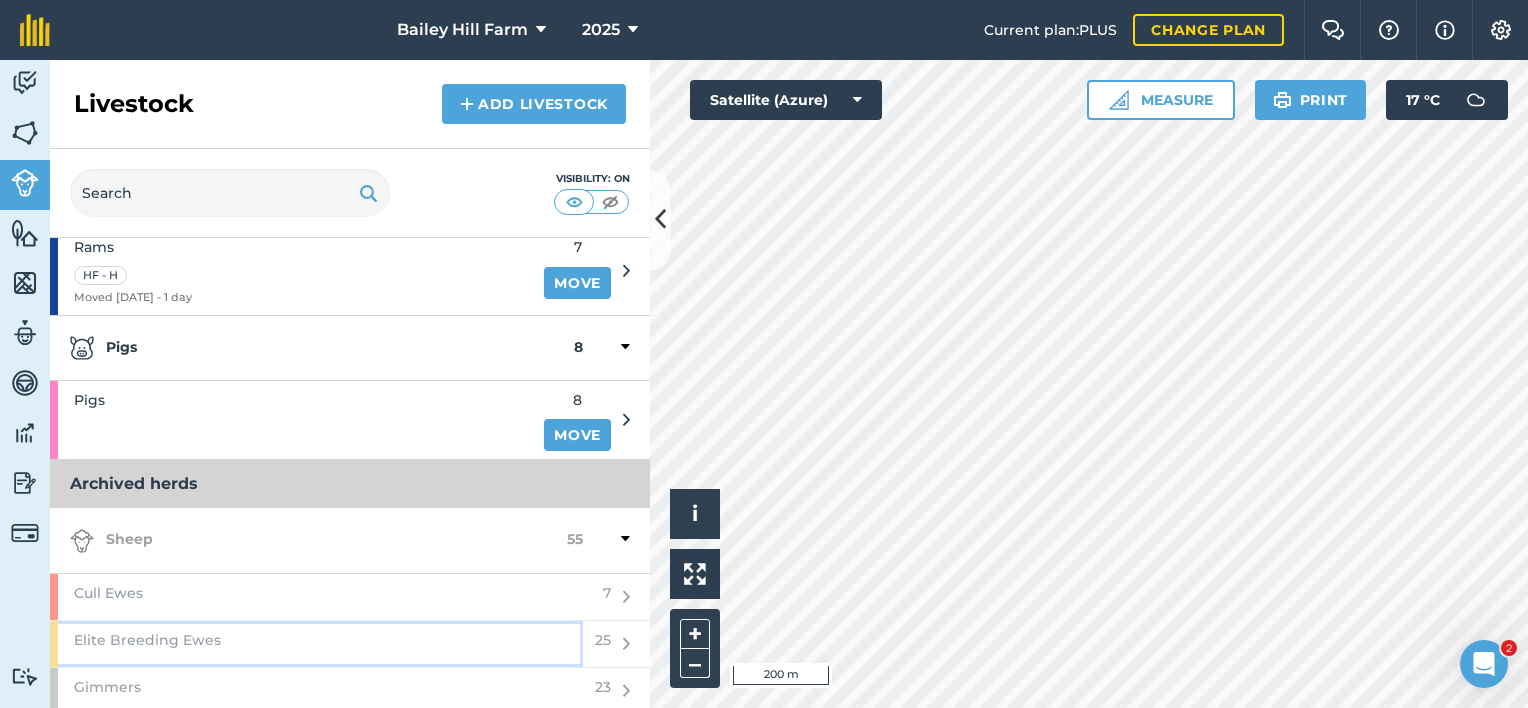 click on "Elite Breeding Ewes" at bounding box center (316, 644) 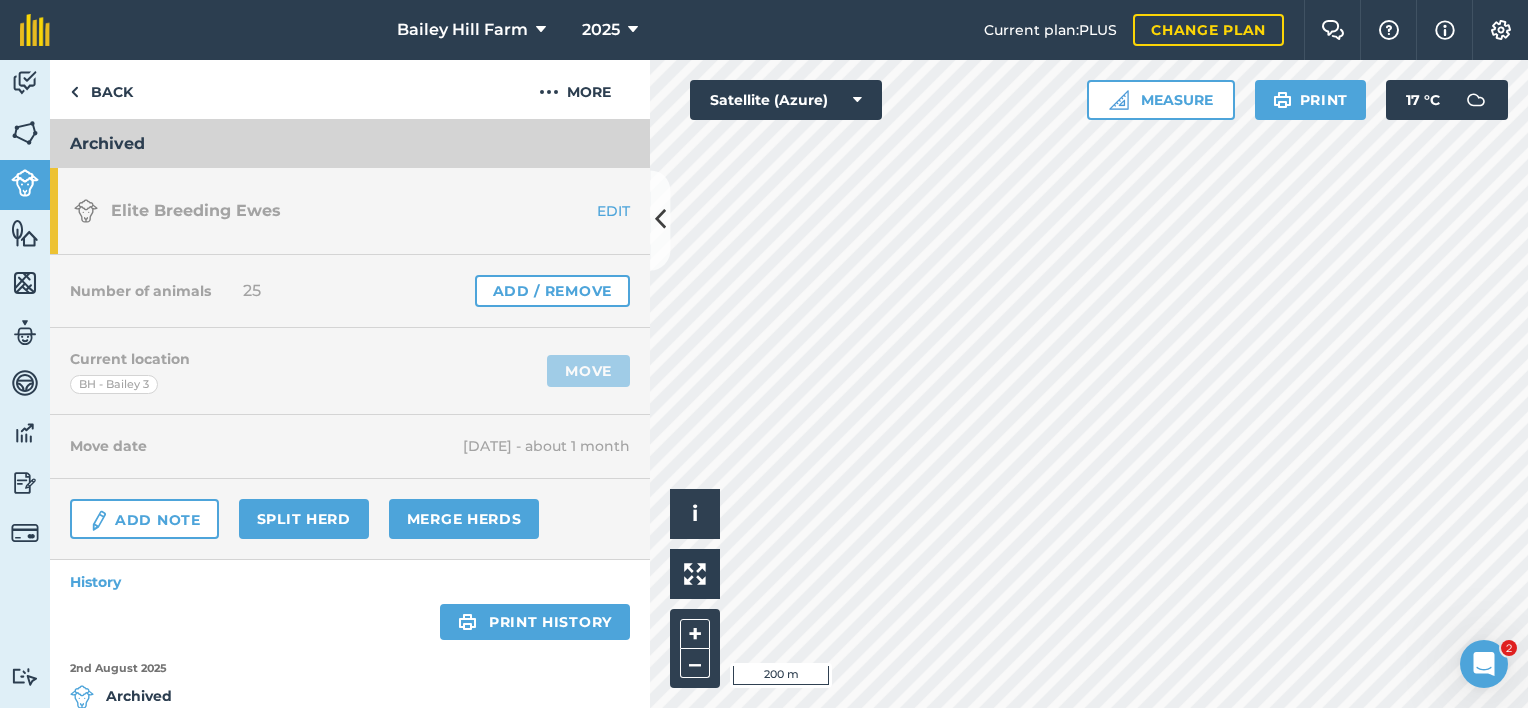 scroll, scrollTop: 140, scrollLeft: 0, axis: vertical 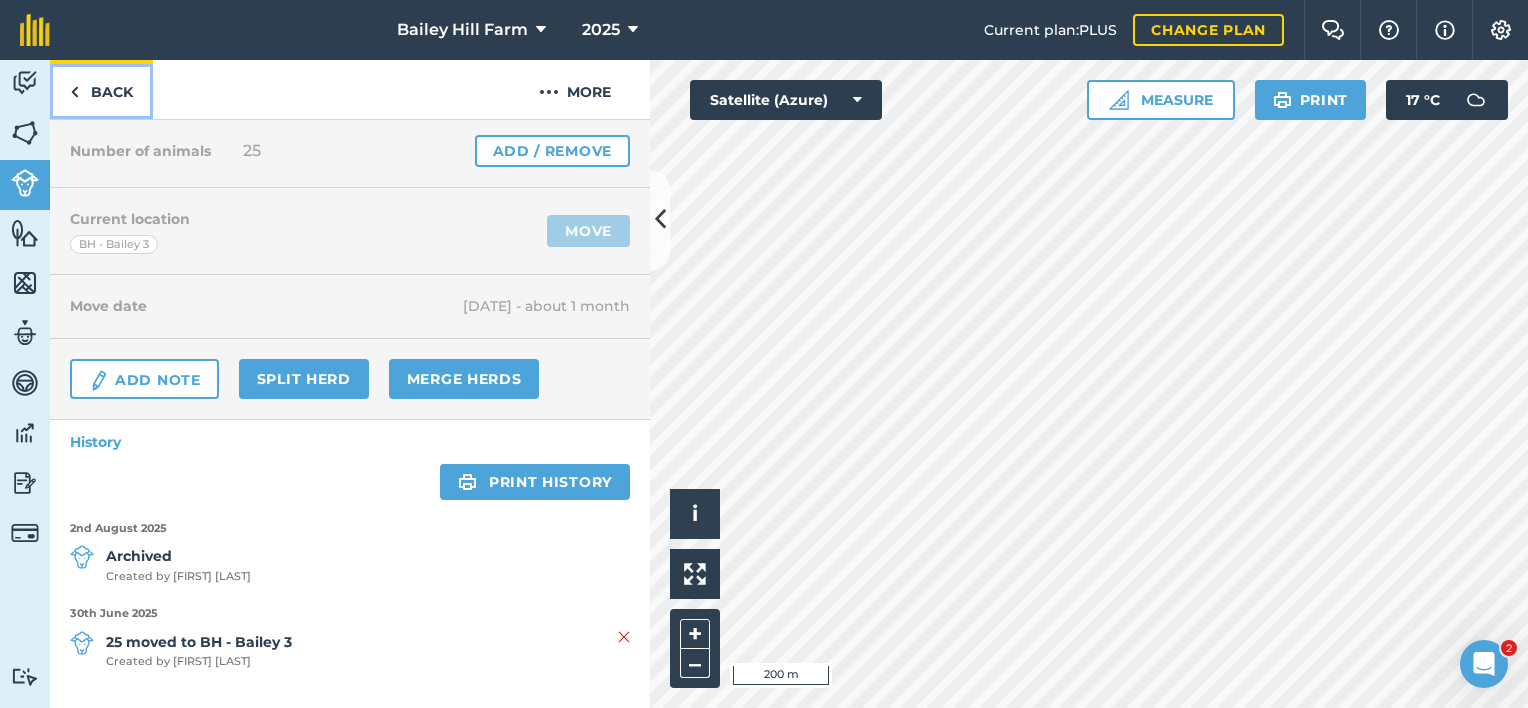 click on "Back" at bounding box center [101, 89] 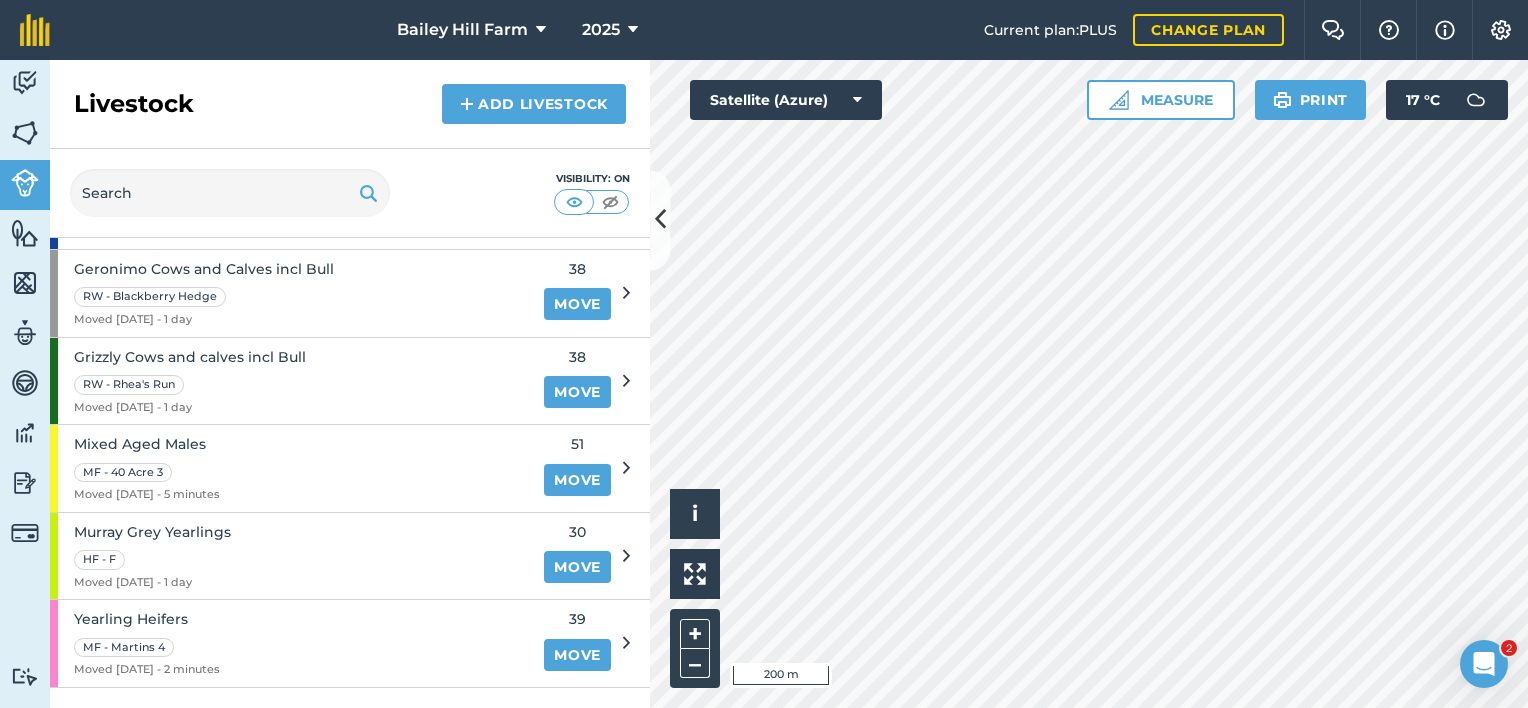 scroll, scrollTop: 0, scrollLeft: 0, axis: both 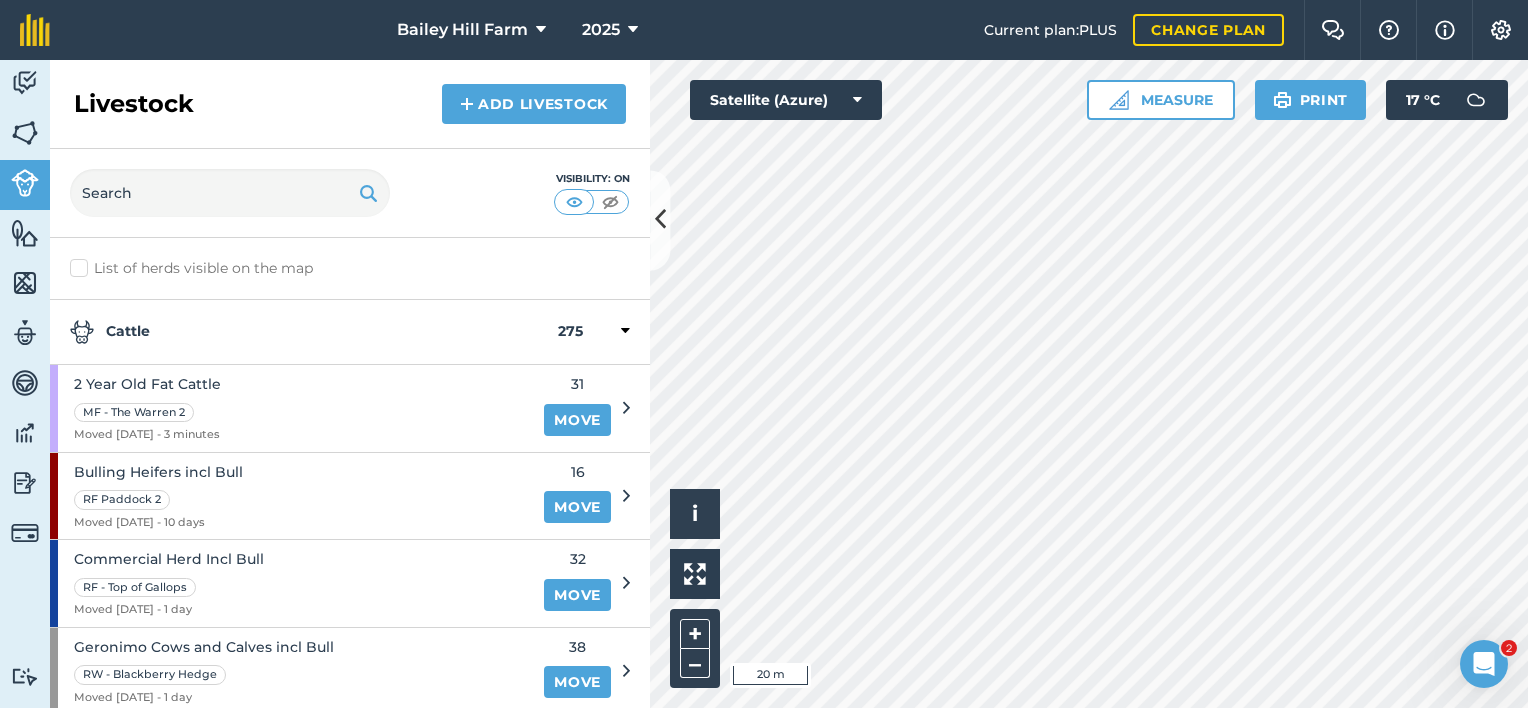 click on "Bailey Hill Farm 2025 Current plan :  PLUS   Change plan Farm Chat Help Info Settings Bailey Hill Farm  -  2025 Reproduced with the permission of  Microsoft Printed on  04/08/2025 Field usages No usage set AB9 GS4 Horses MEADOW-GRASS-ROUGH - GS1 MEADOW-GRASS-ROUGH - GS2 ORCHARD-GRASS - Heritage Orchard SAM 3 SHEEP Feature types Barn Butchery Corral Farm Office Gateway Pylon Trees Water Trough Woodland Activity Fields Livestock Features Maps Team Vehicles Data Reporting Billing Tutorials Tutorials Livestock   Add Livestock Visibility: On List of herds visible on the map   Cattle 275 2 Year Old Fat Cattle MF - The Warren 2 Moved 04/08/25 - 3 minutes 31 Move Bulling Heifers incl Bull RF Paddock 2 Moved 25/07/25 - 10 days 16 Move Commercial Herd Incl Bull RF - Top of Gallops  Moved 02/08/25 - 1 day 32 Move Geronimo Cows and Calves incl Bull RW - Blackberry Hedge Moved 02/08/25 - 1 day 38 Move Grizzly Cows and calves incl Bull RW - Rhea's Run Moved 02/08/25 - 1 day 38 Move Mixed Aged Males 51 Move" at bounding box center [764, 354] 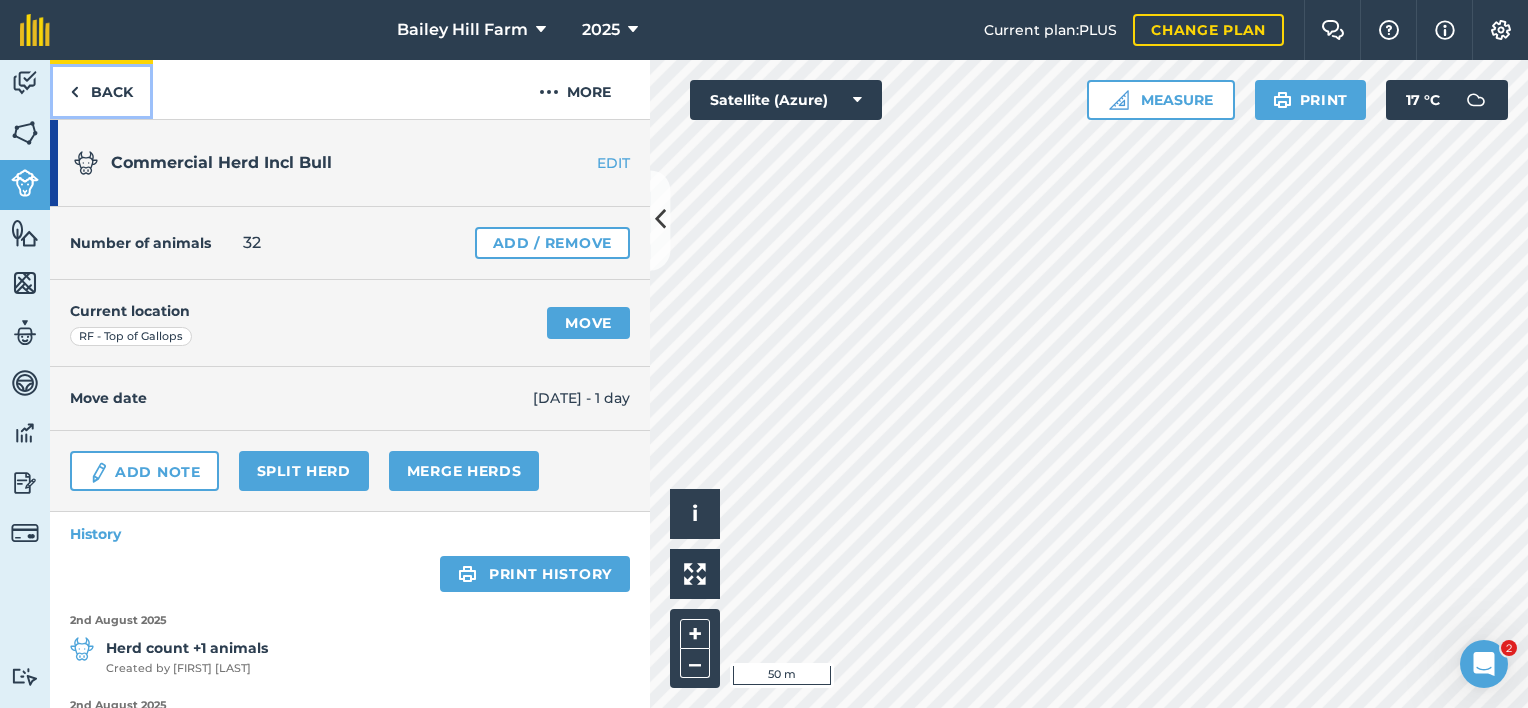 click on "Back" at bounding box center (101, 89) 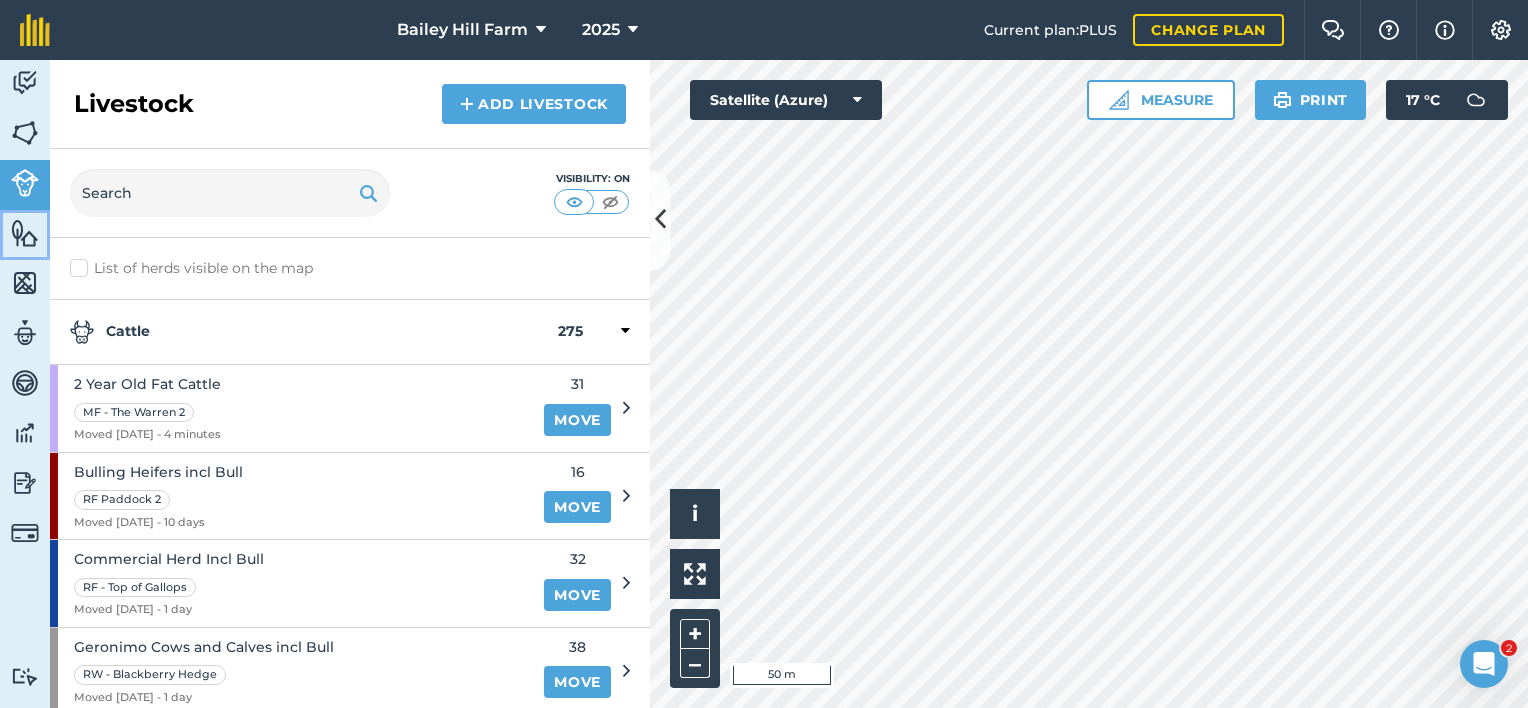 click on "Features" at bounding box center [25, 235] 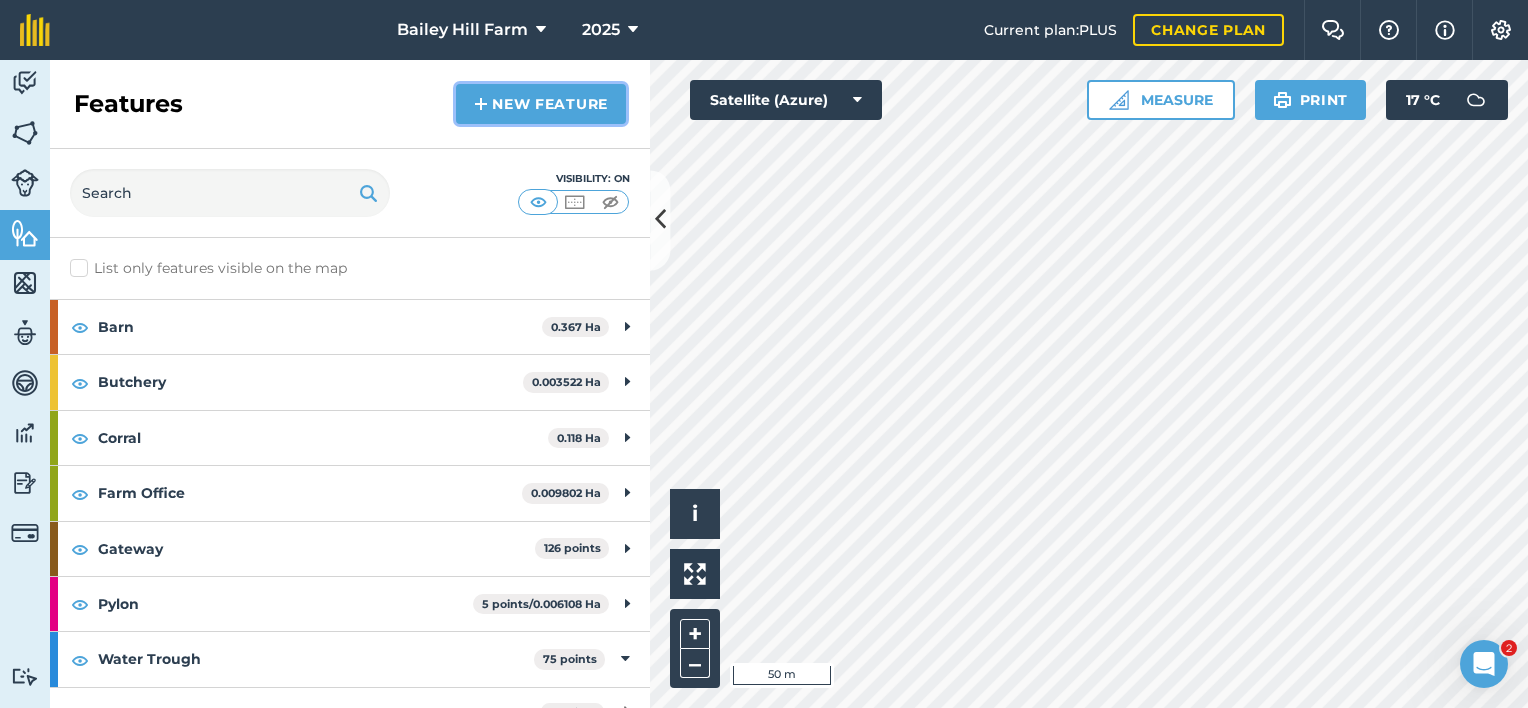 click on "New feature" at bounding box center [541, 104] 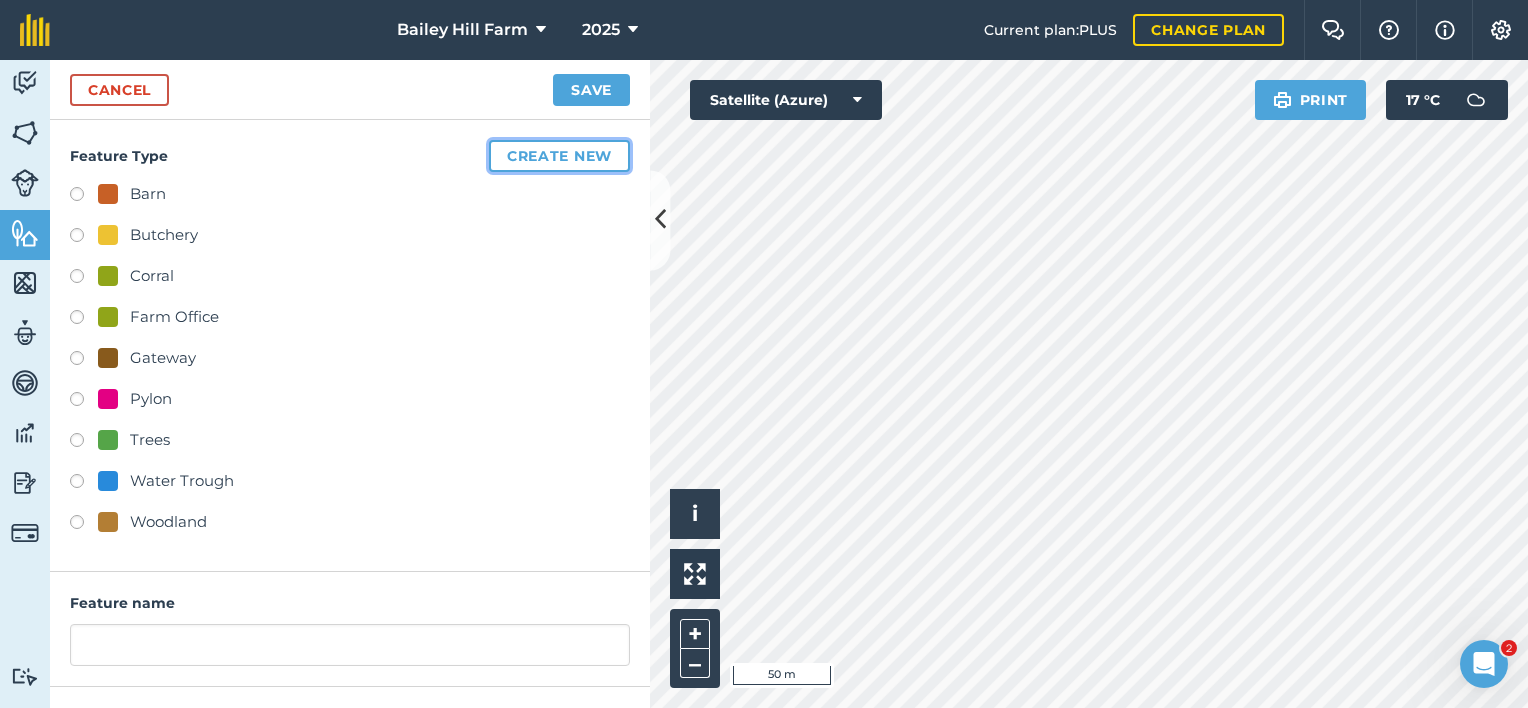click on "Create new" at bounding box center (559, 156) 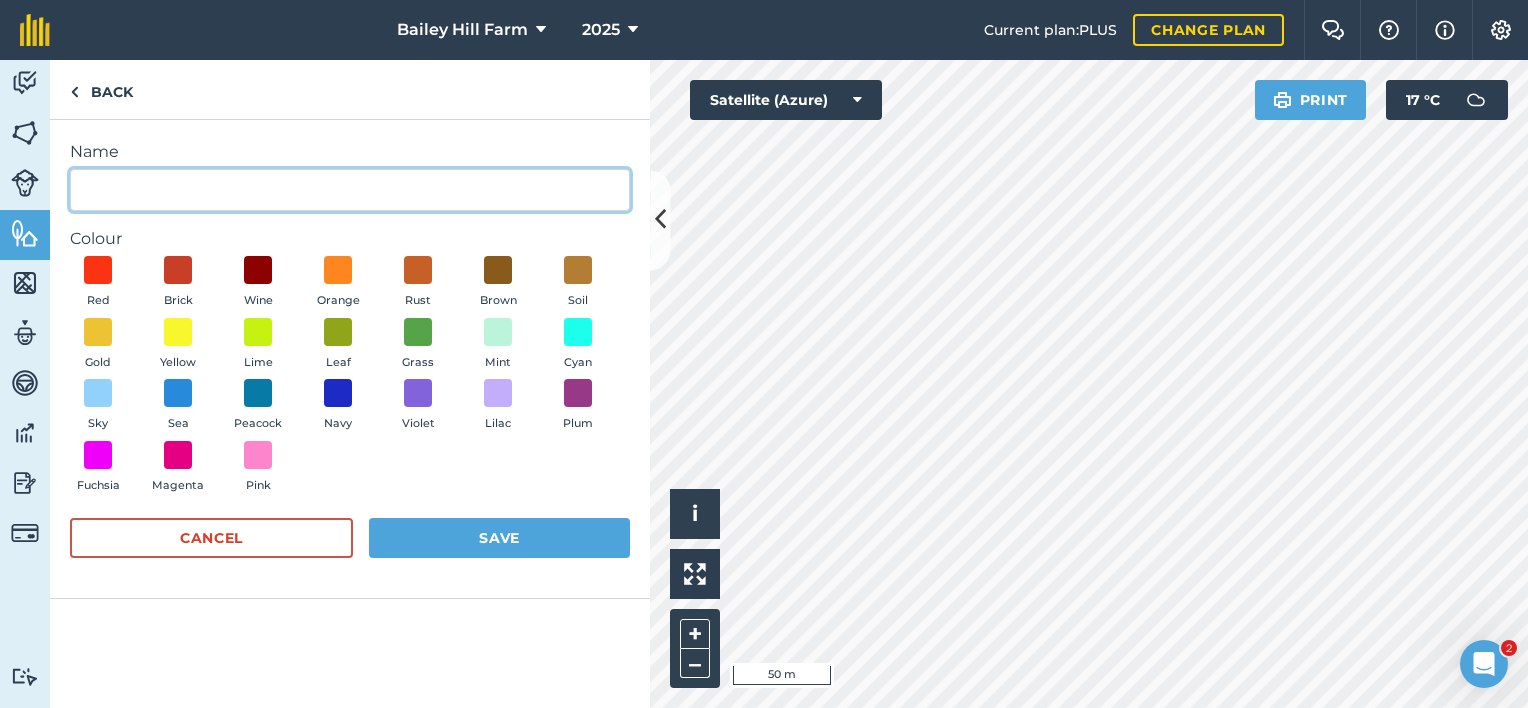 click on "Name" at bounding box center (350, 190) 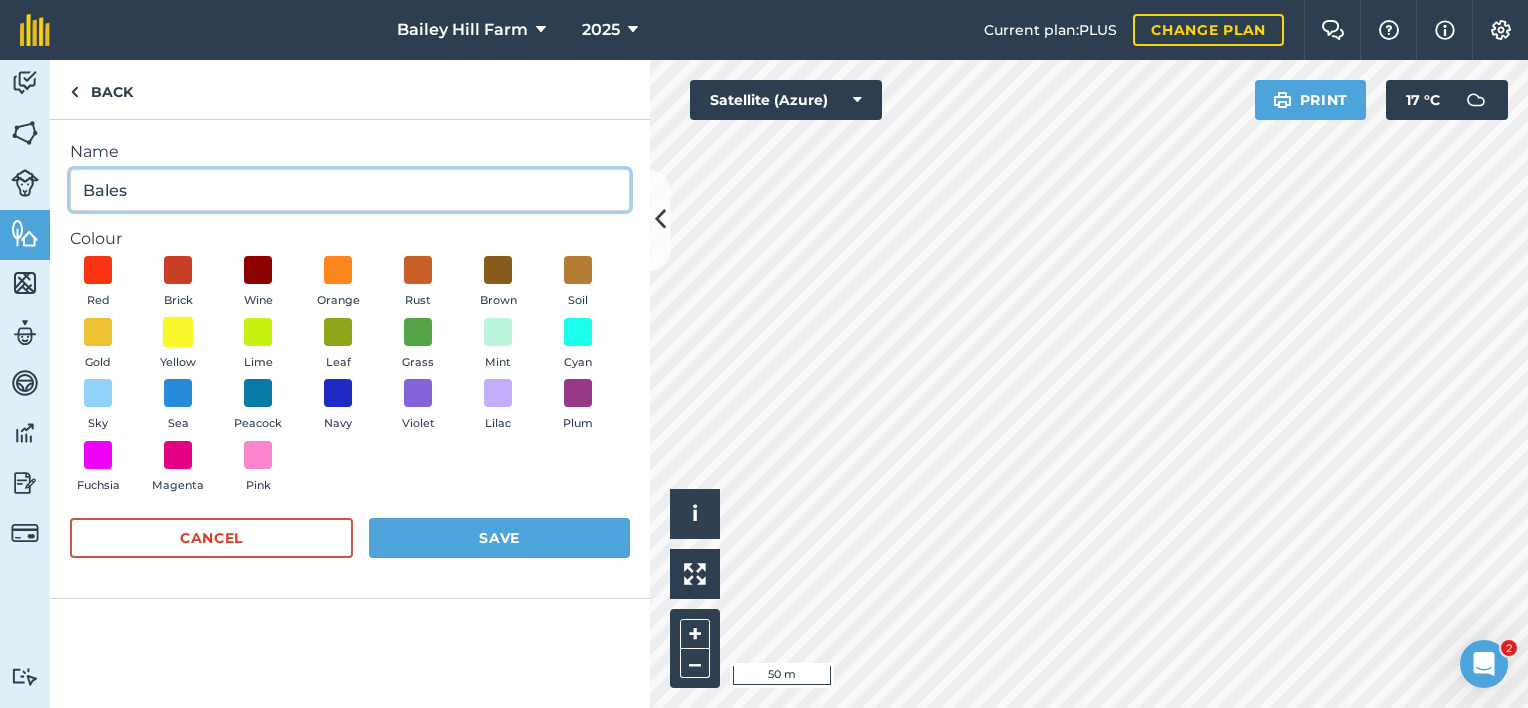 type on "Bales" 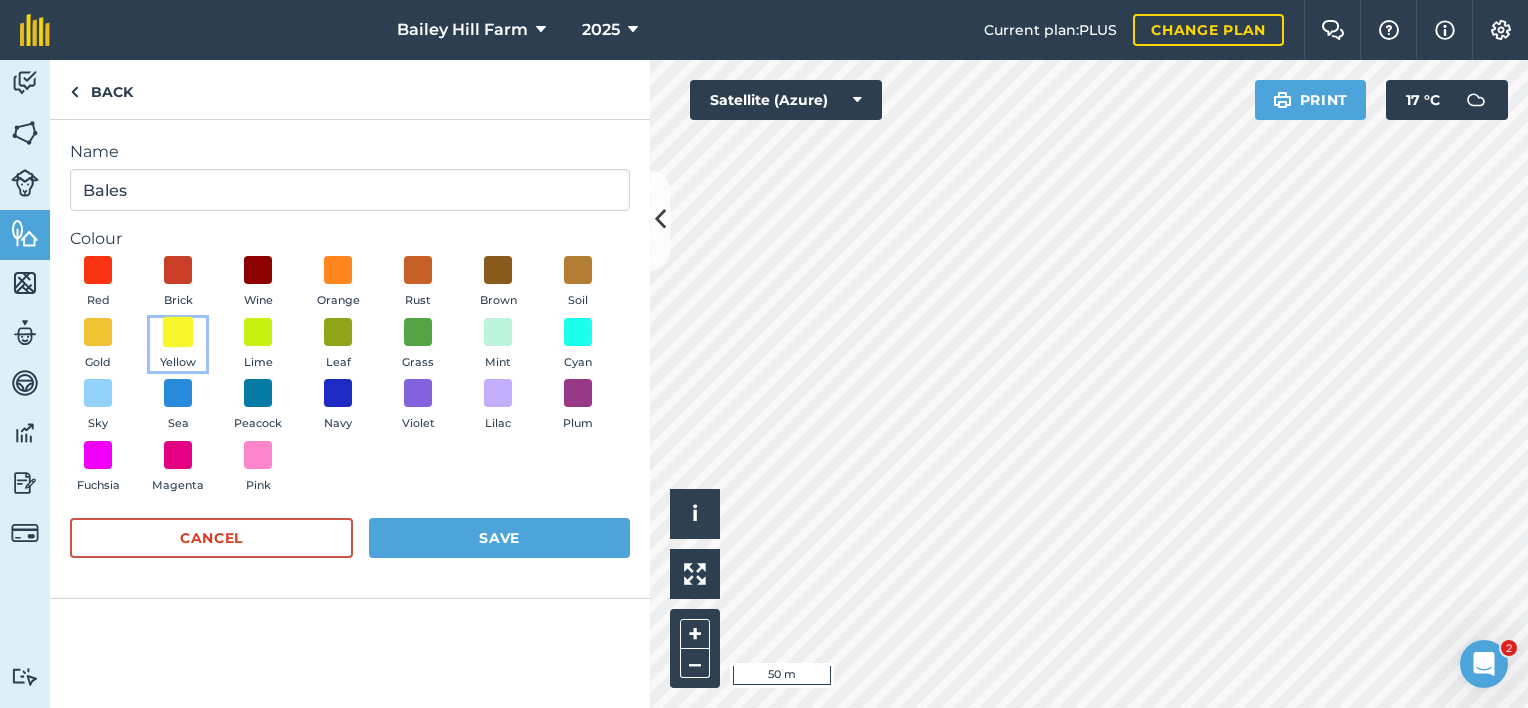 click at bounding box center [178, 331] 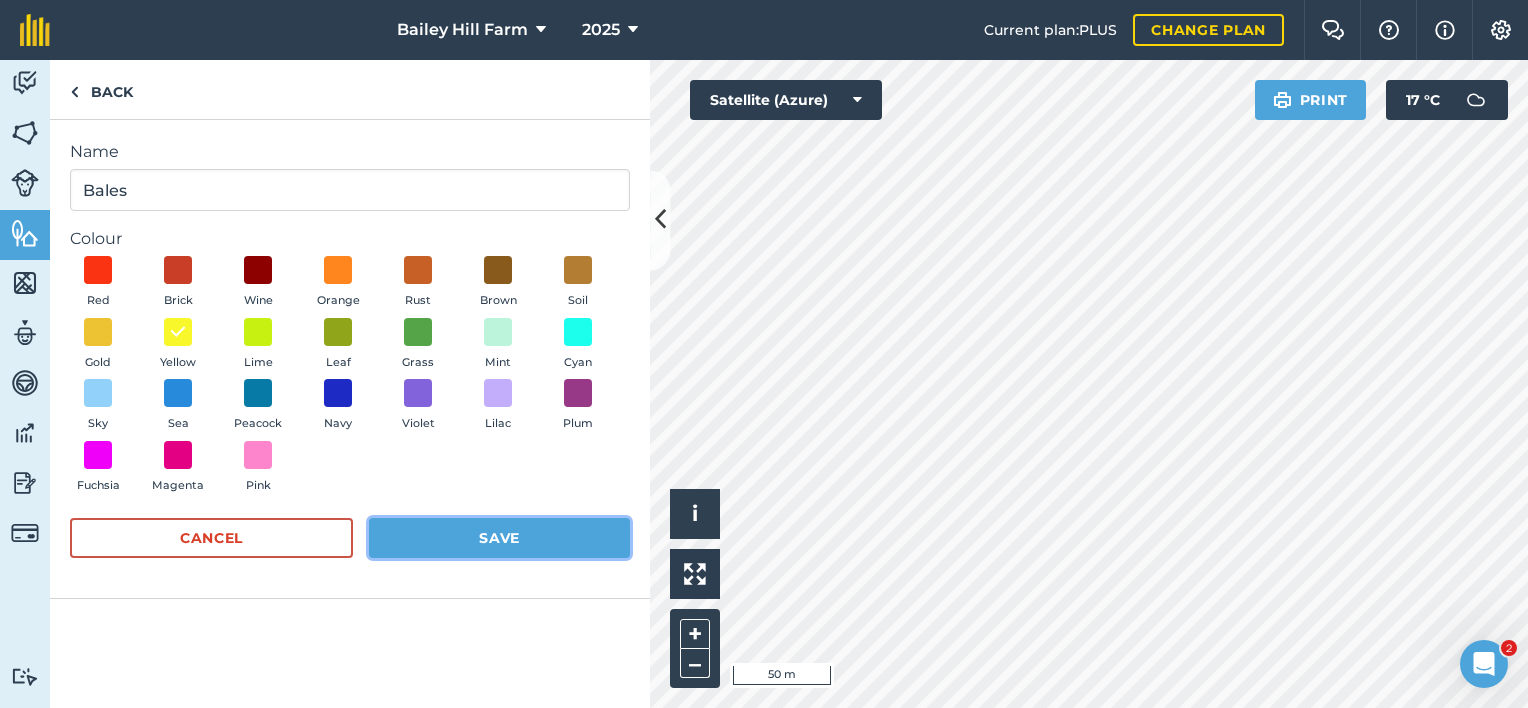 click on "Save" at bounding box center [499, 538] 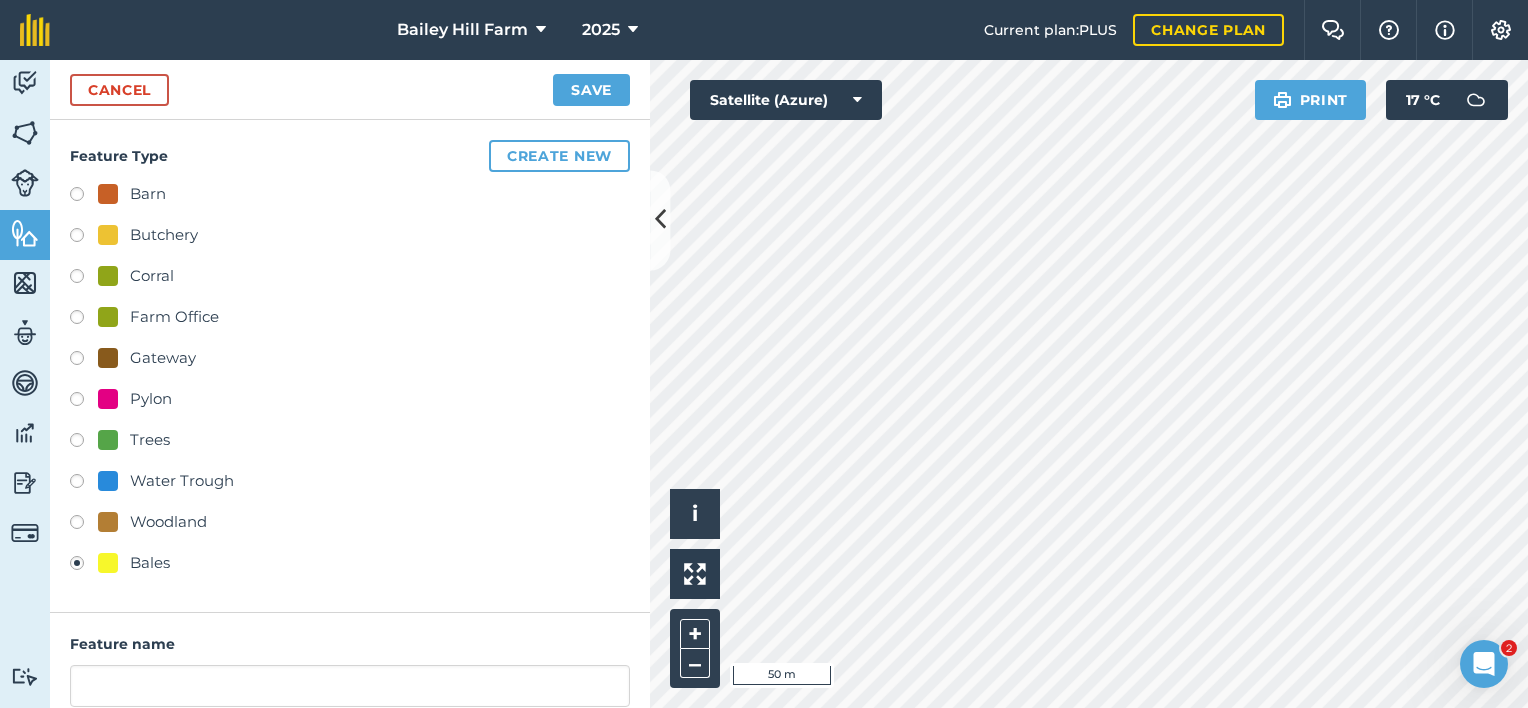 scroll, scrollTop: 207, scrollLeft: 0, axis: vertical 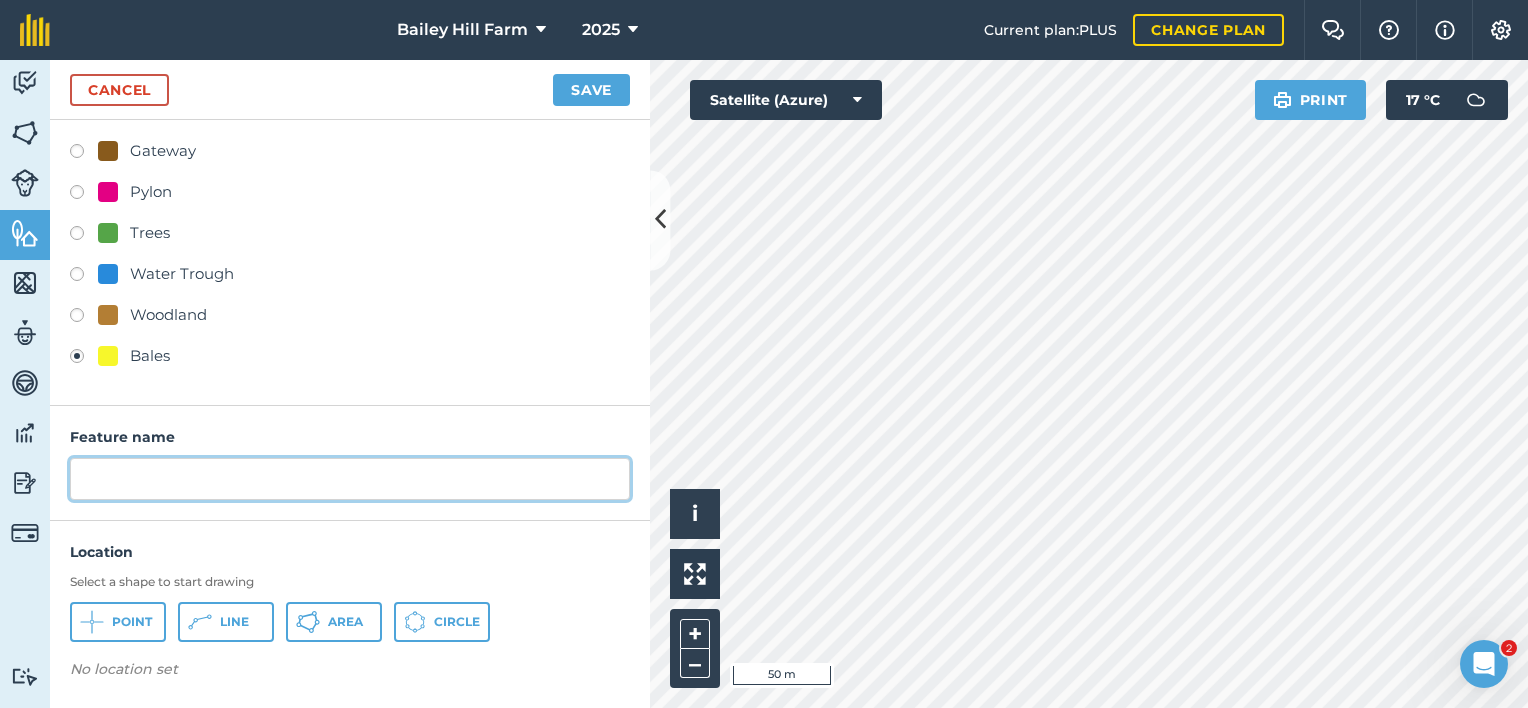 click at bounding box center [350, 479] 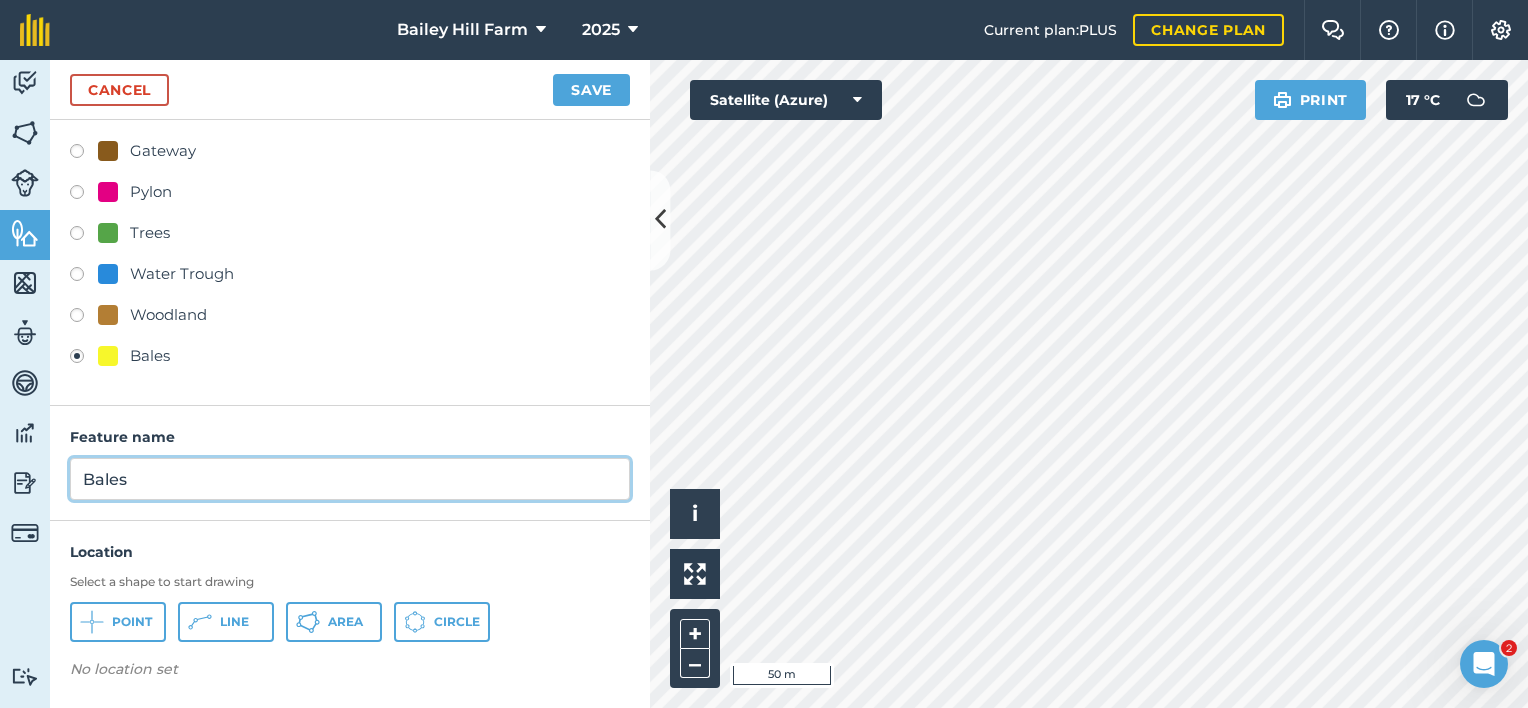 type on "Bales" 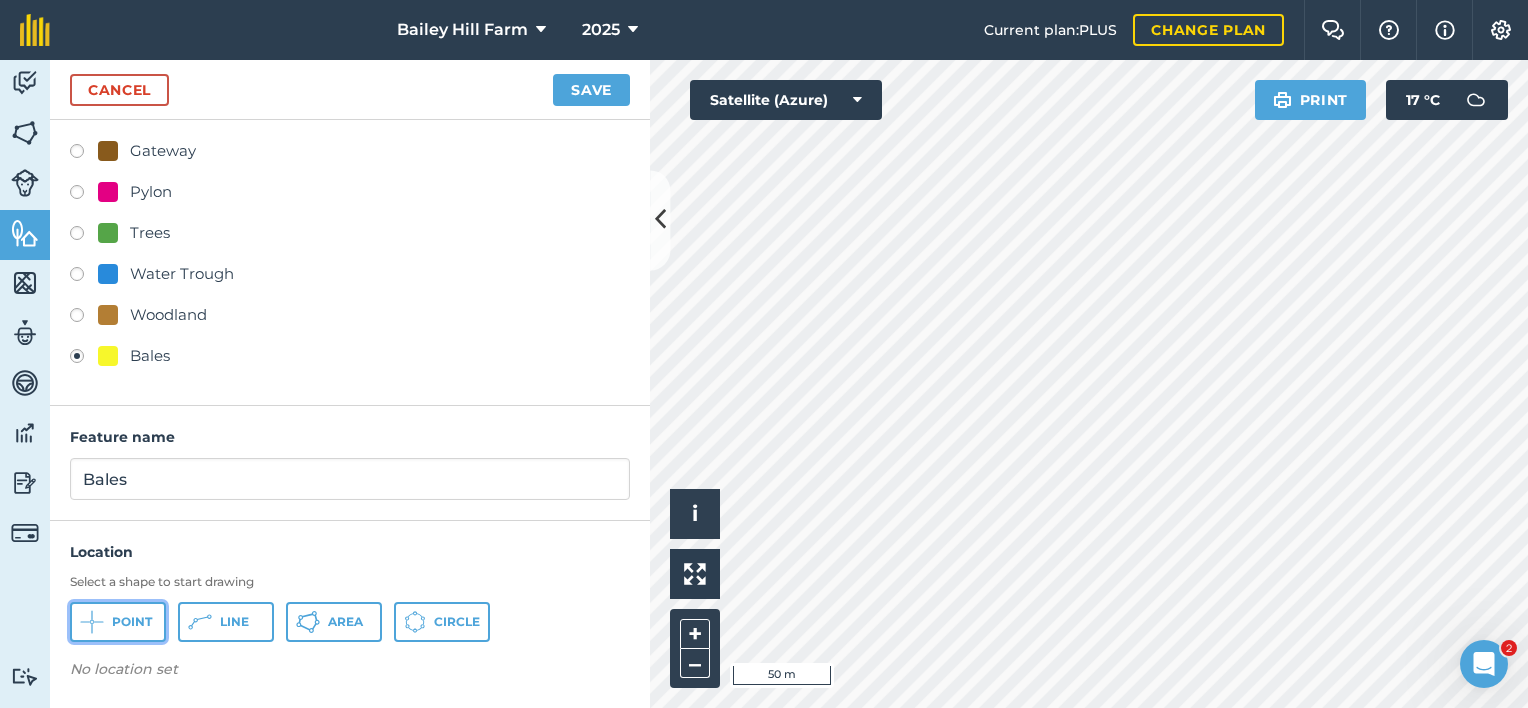 click on "Point" at bounding box center [118, 622] 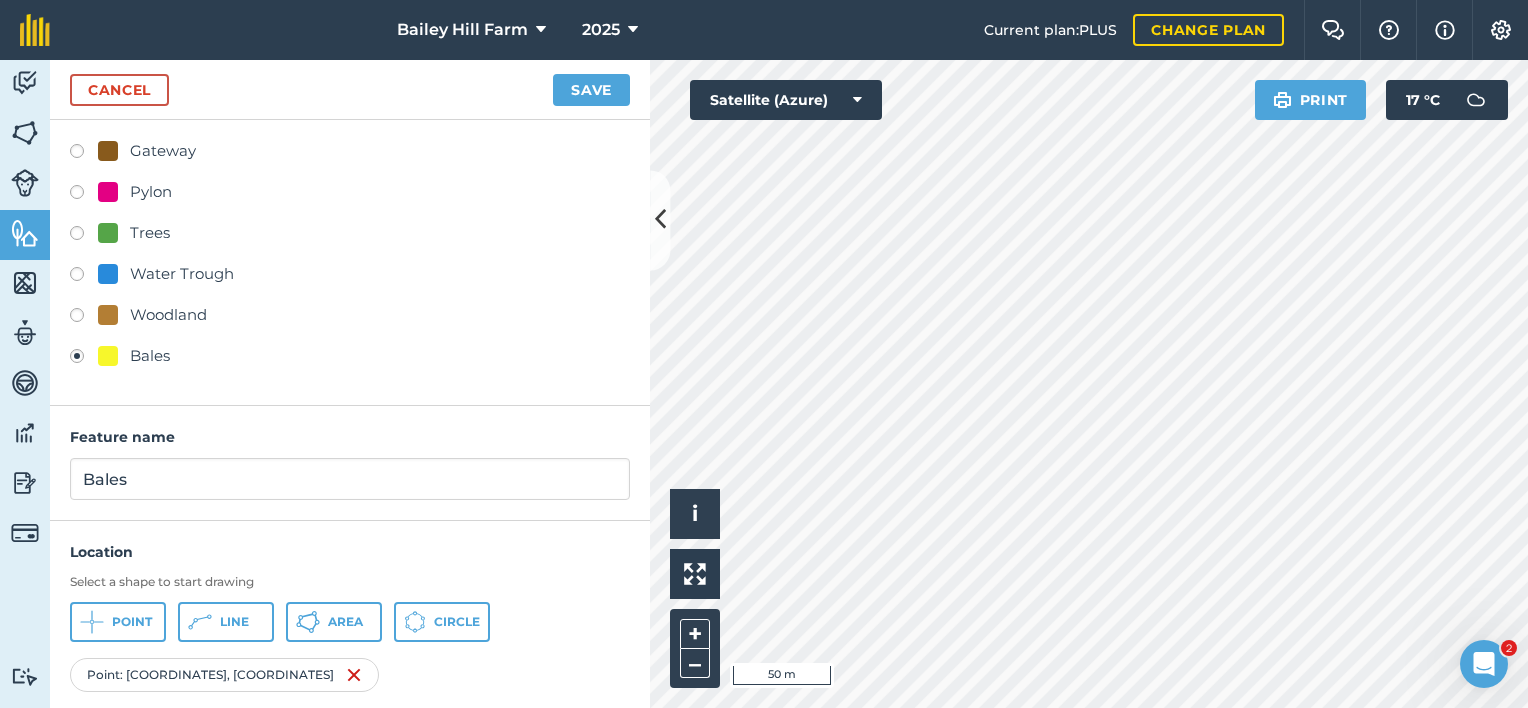 scroll, scrollTop: 258, scrollLeft: 0, axis: vertical 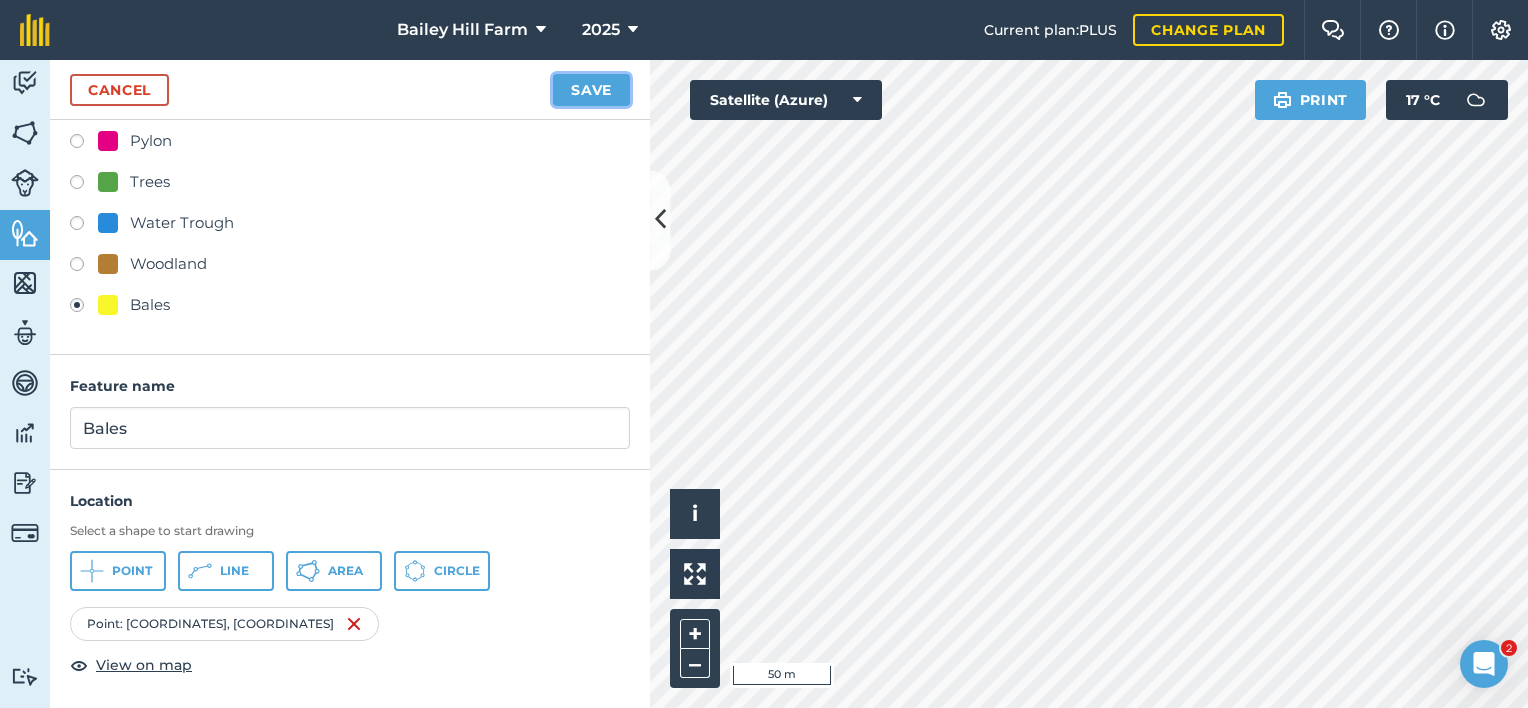 click on "Save" at bounding box center [591, 90] 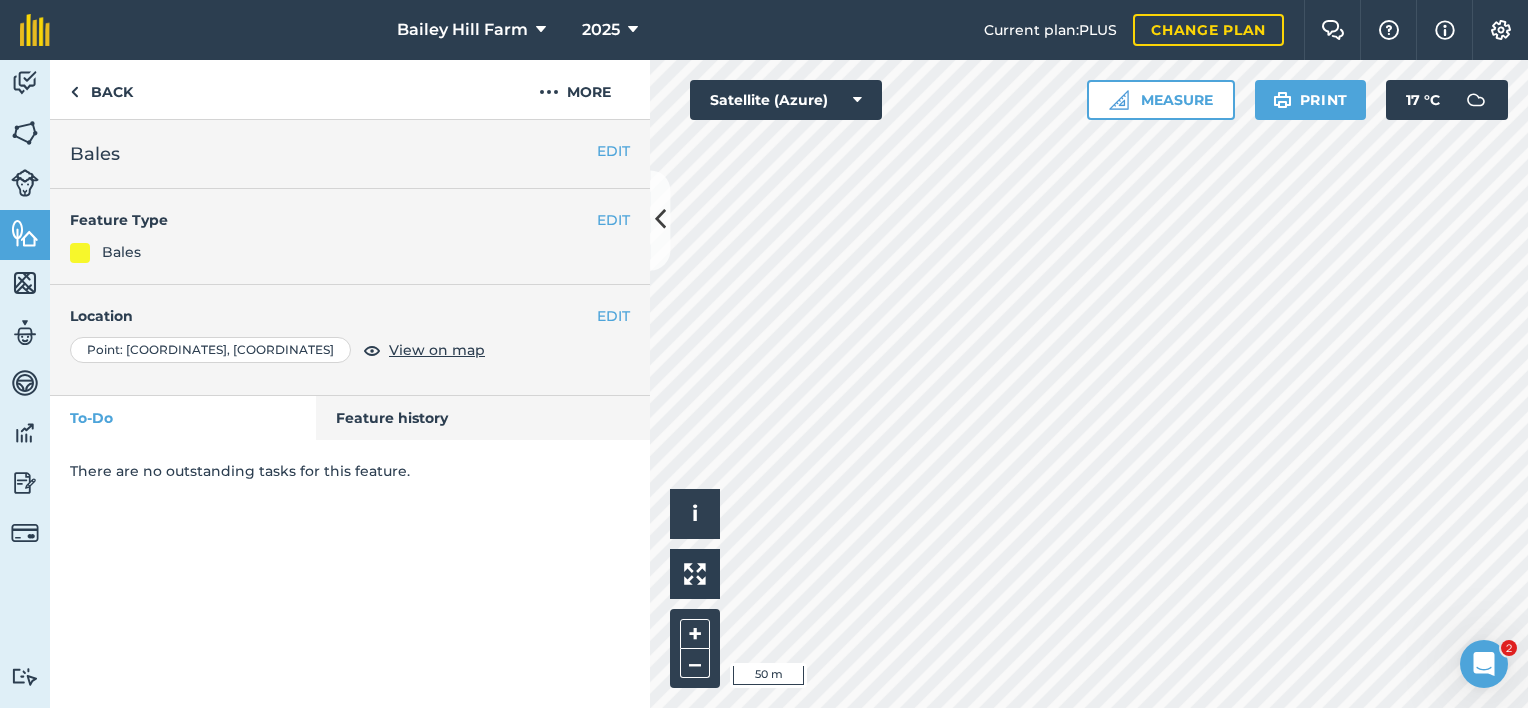 click on "Activity Fields Livestock Features Maps Team Vehicles Data Reporting Billing Tutorials Tutorials   Back   More EDIT Bales EDIT Feature Type Bales EDIT Location Point :   51.73213 ,   -0.74752     View on map To-Do Feature history There are no outstanding tasks for this feature. Click to place a point i © 2025 TomTom, Microsoft 50 m + – Satellite (Azure) Measure Print 17   ° C" at bounding box center (764, 384) 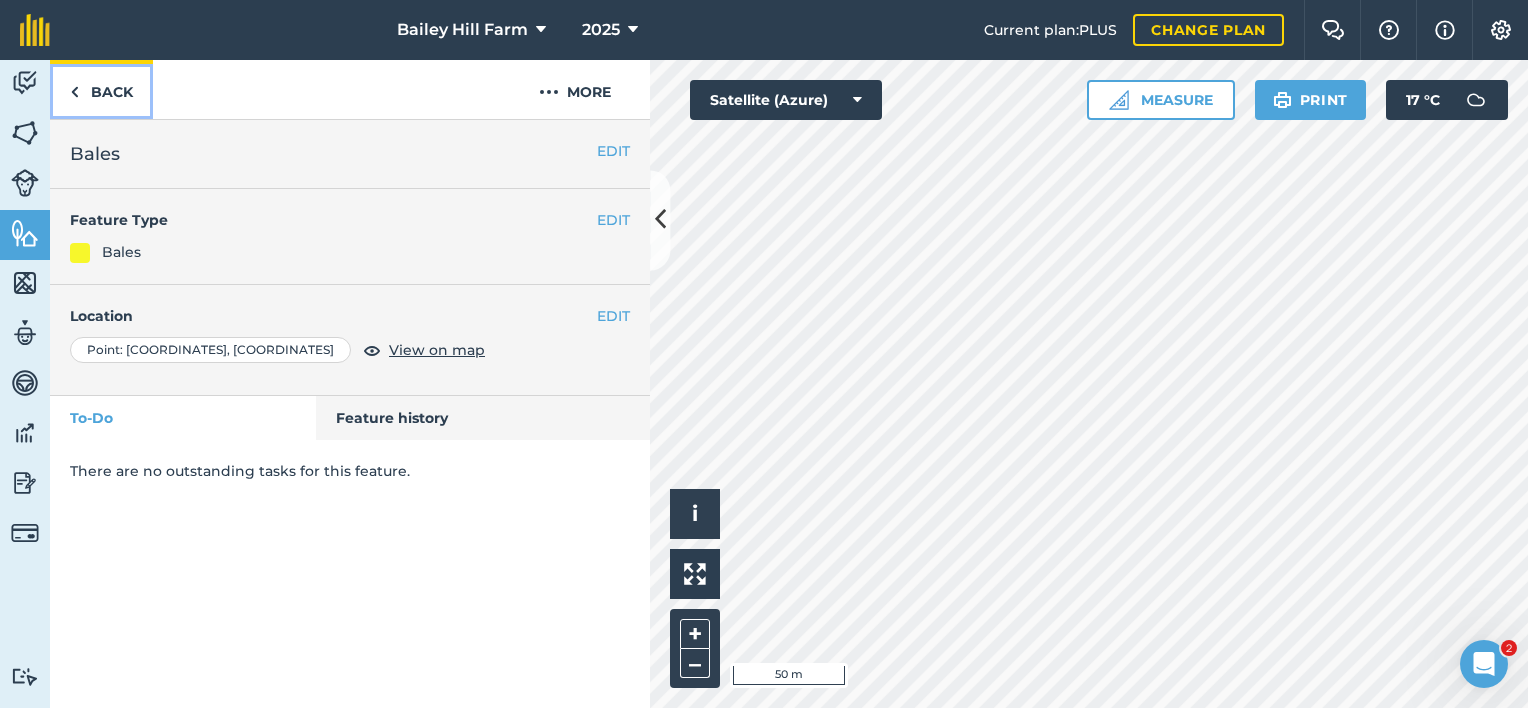 click on "Back" at bounding box center (101, 89) 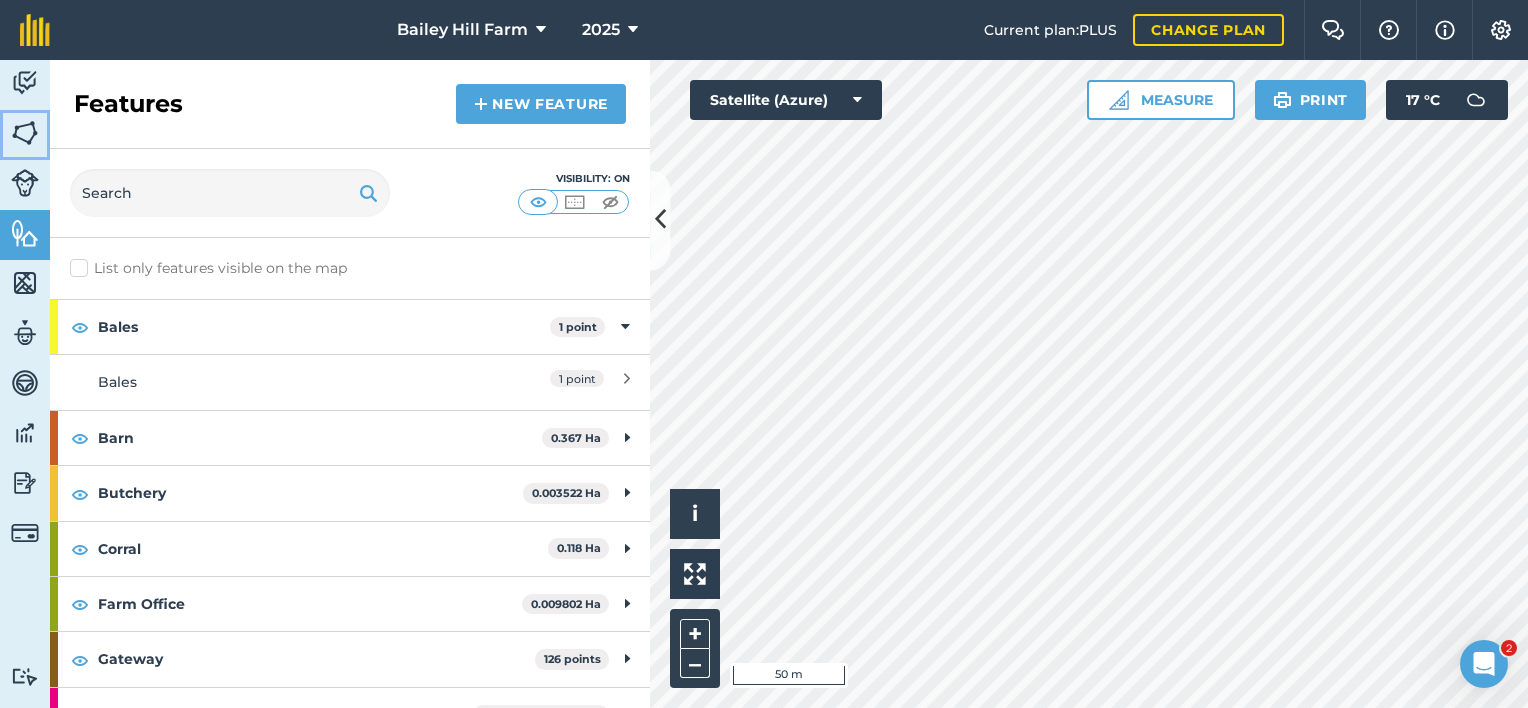 click at bounding box center (25, 133) 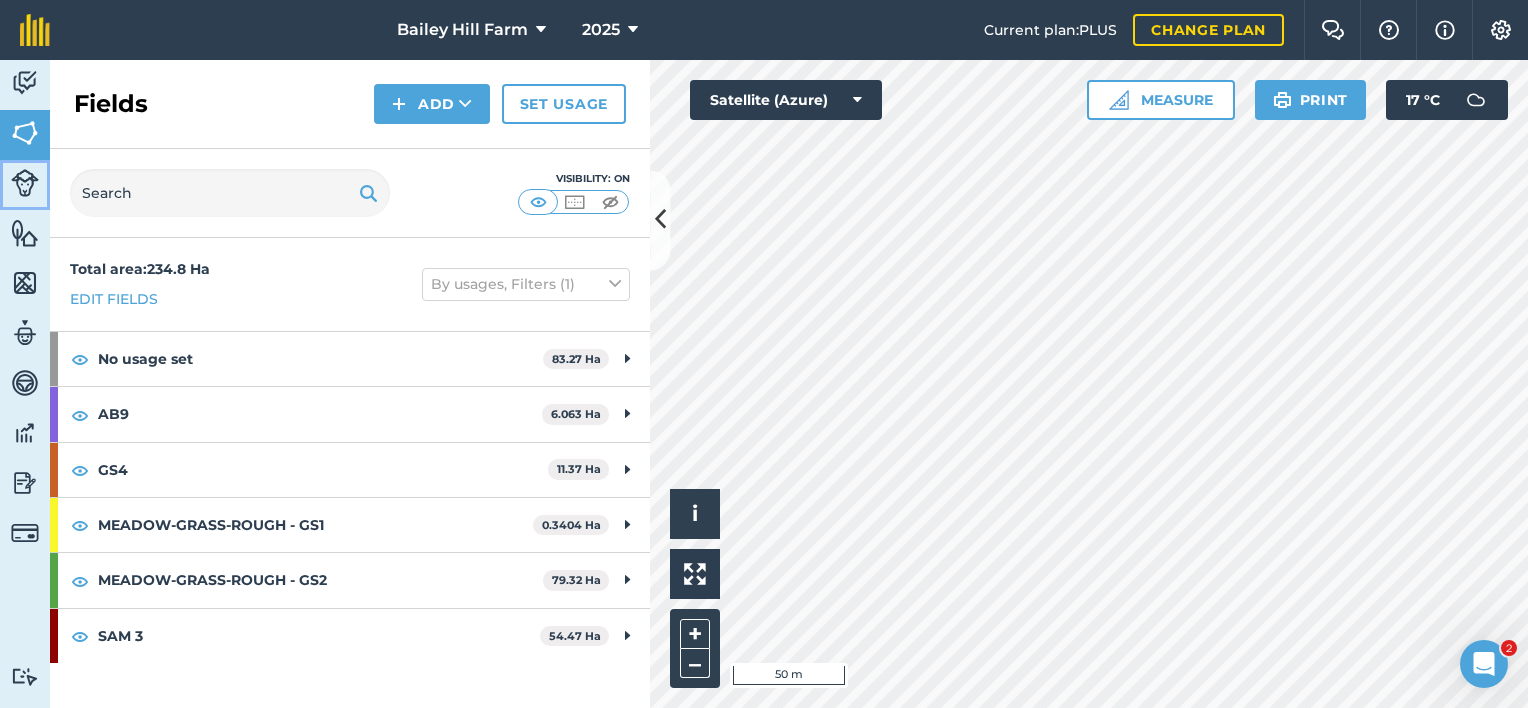 drag, startPoint x: 16, startPoint y: 194, endPoint x: 34, endPoint y: 204, distance: 20.59126 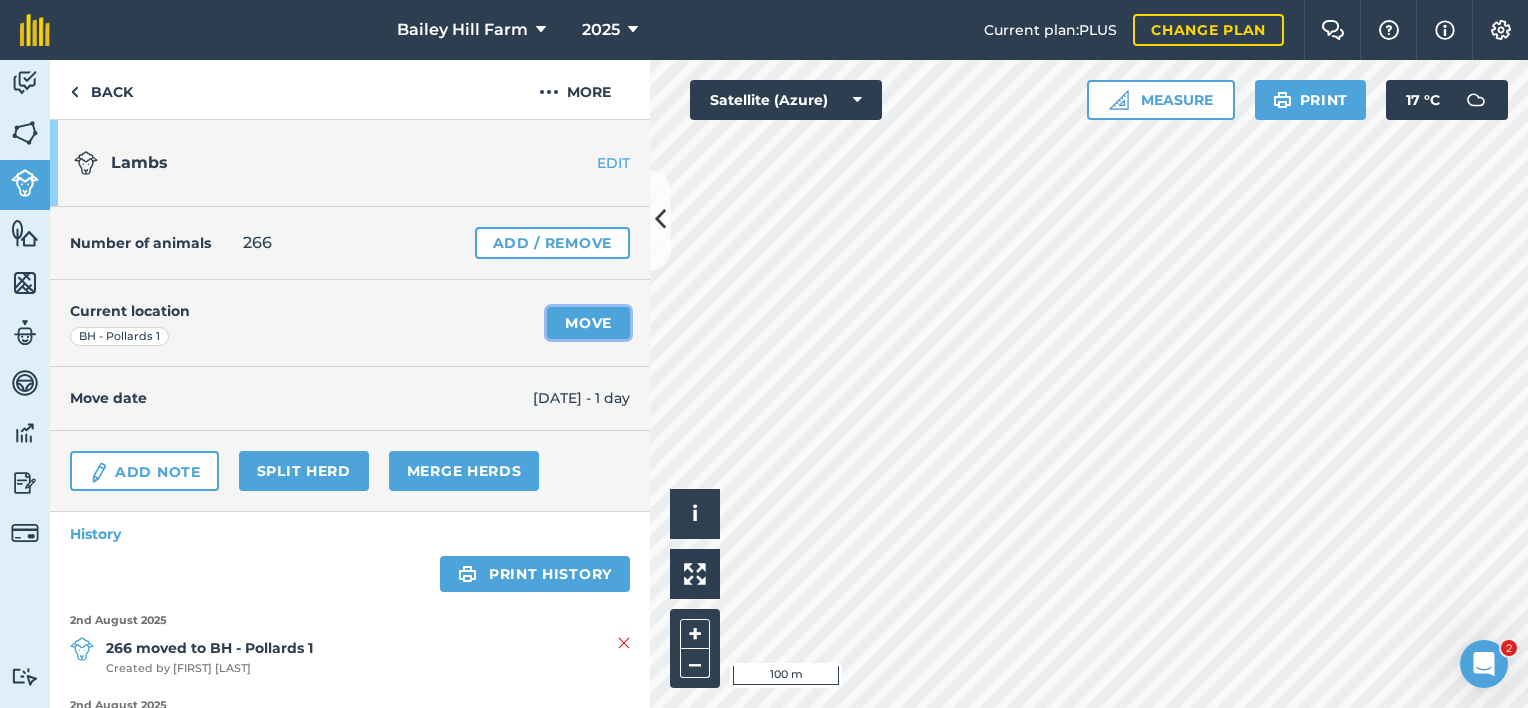 click on "Move" at bounding box center (588, 323) 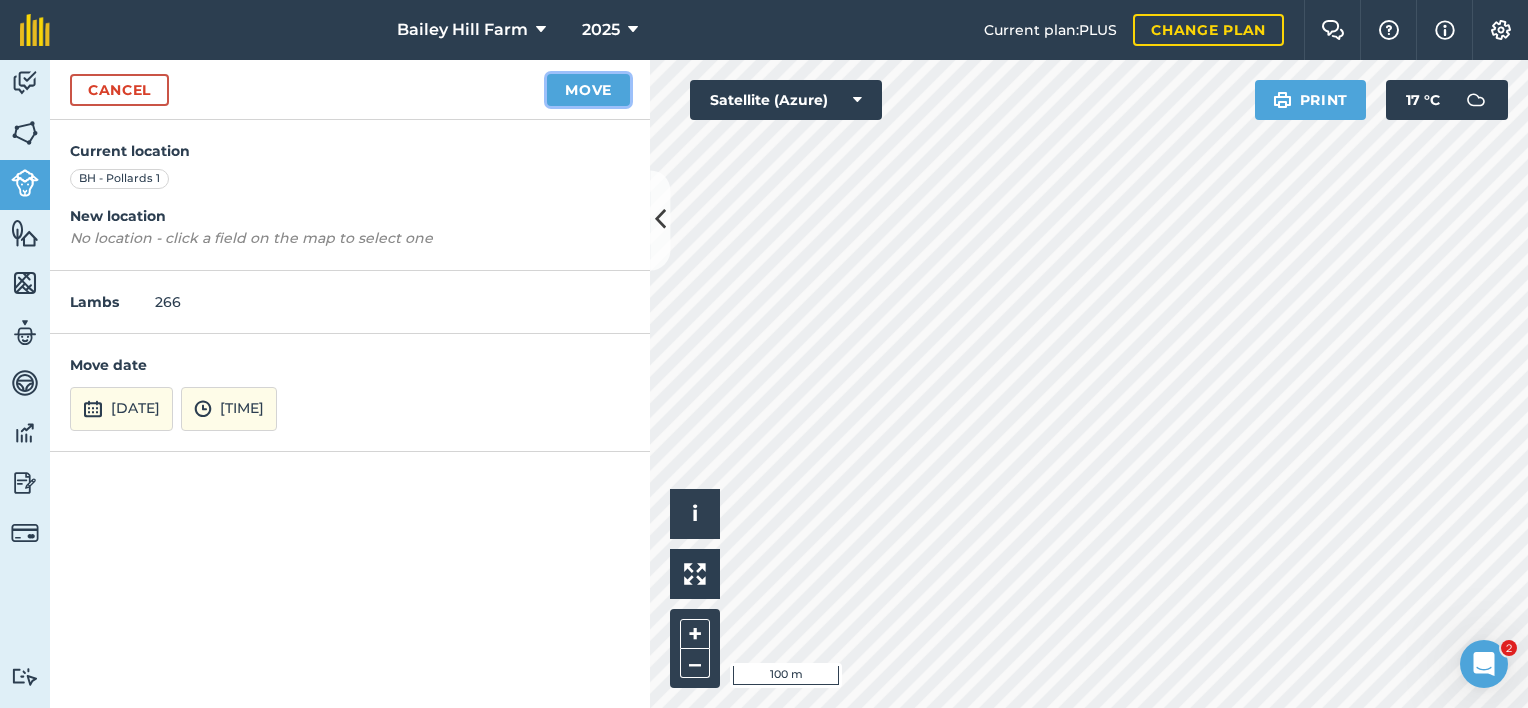 click on "Move" at bounding box center [588, 90] 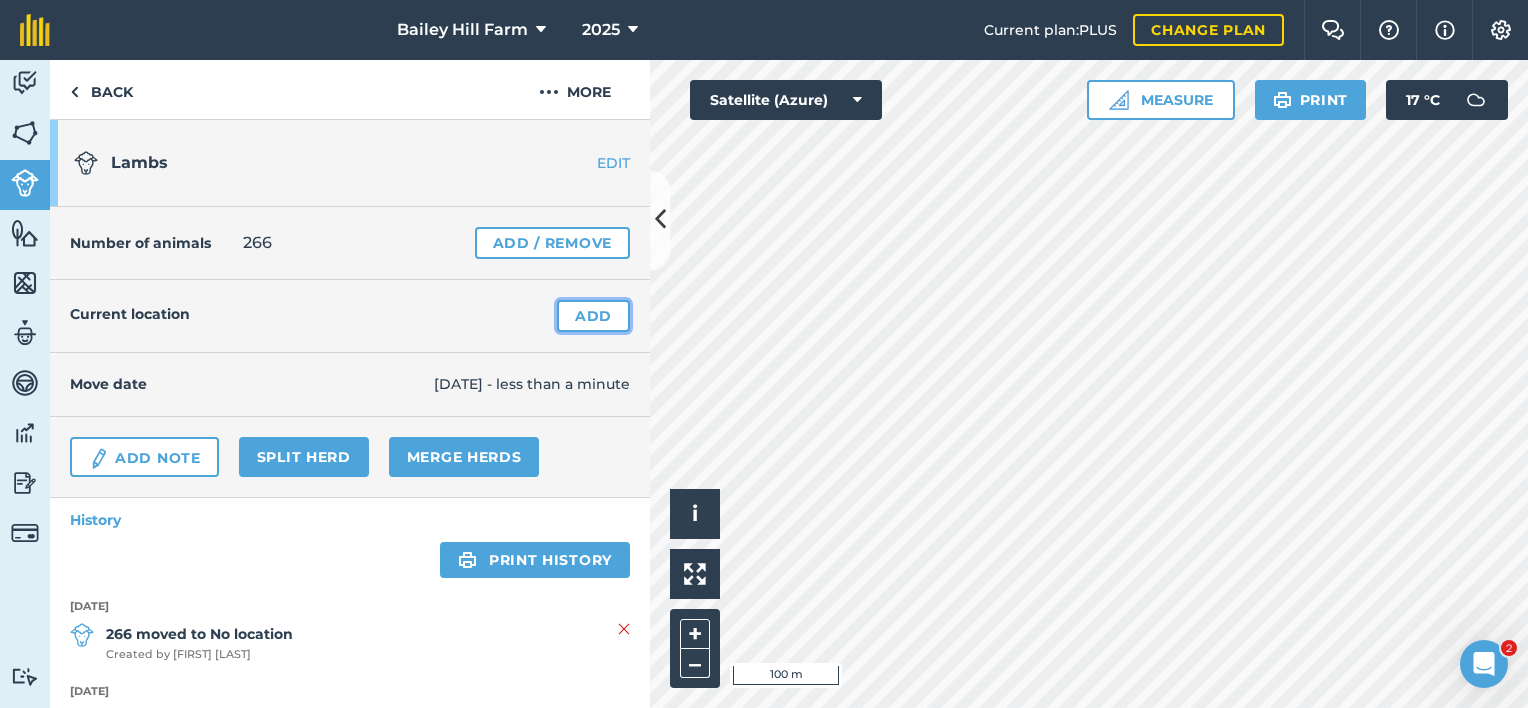 click on "Add" at bounding box center [593, 316] 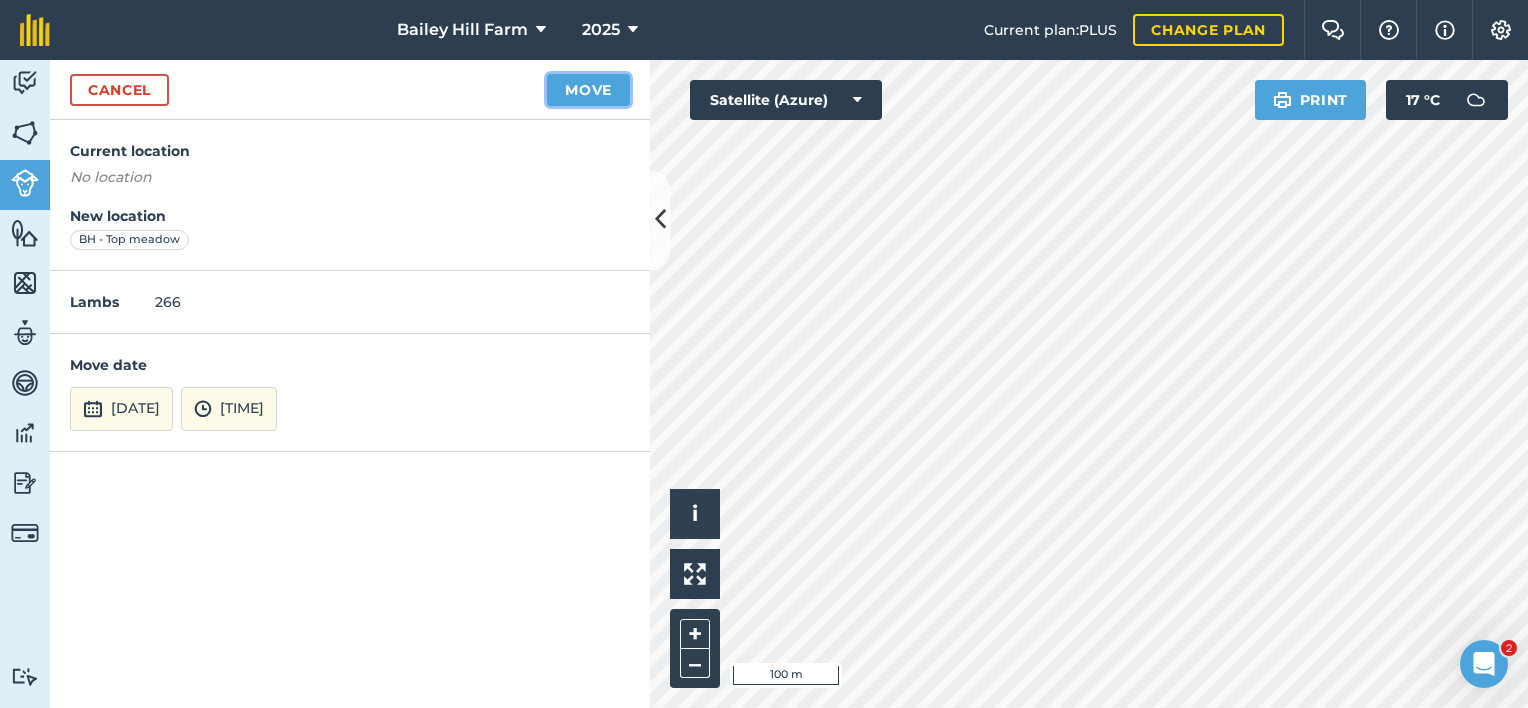 click on "Move" at bounding box center (588, 90) 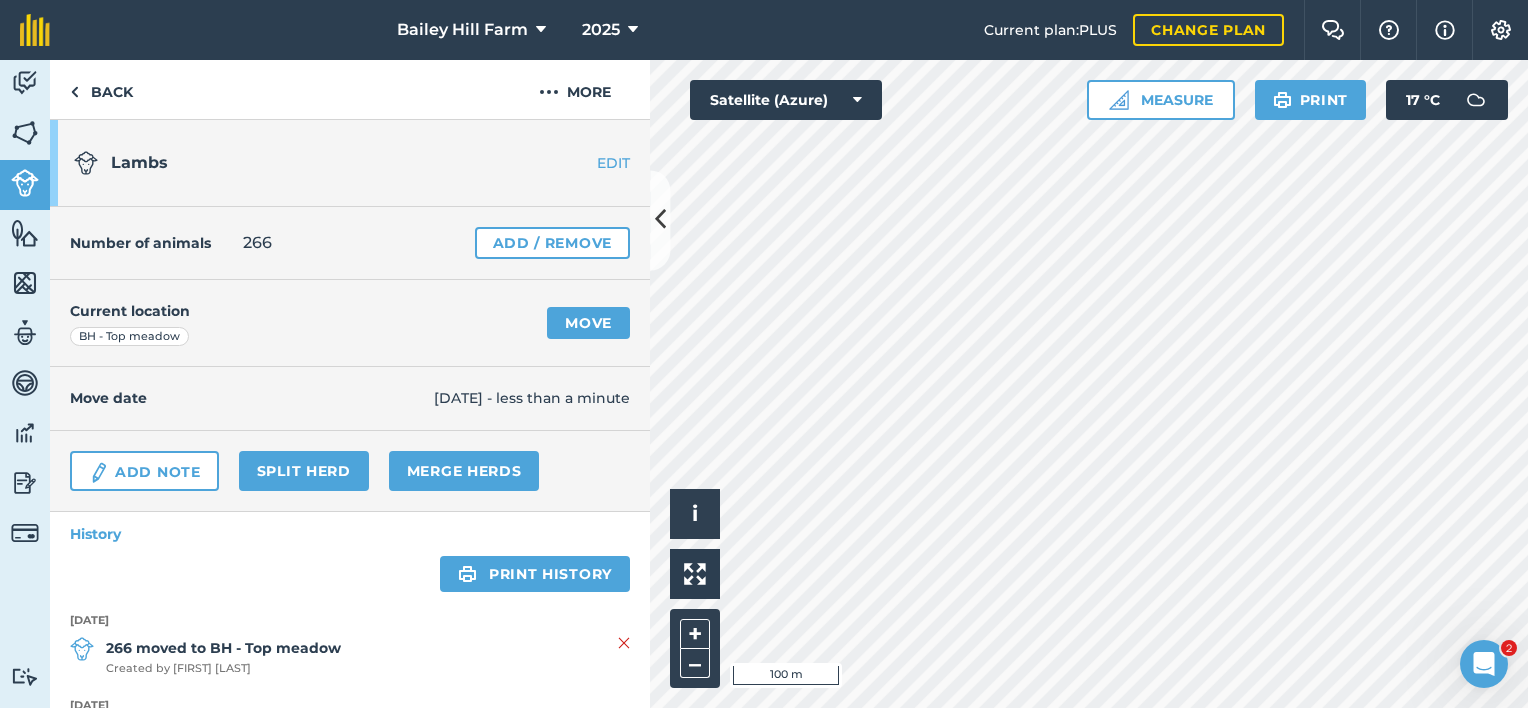scroll, scrollTop: 300, scrollLeft: 0, axis: vertical 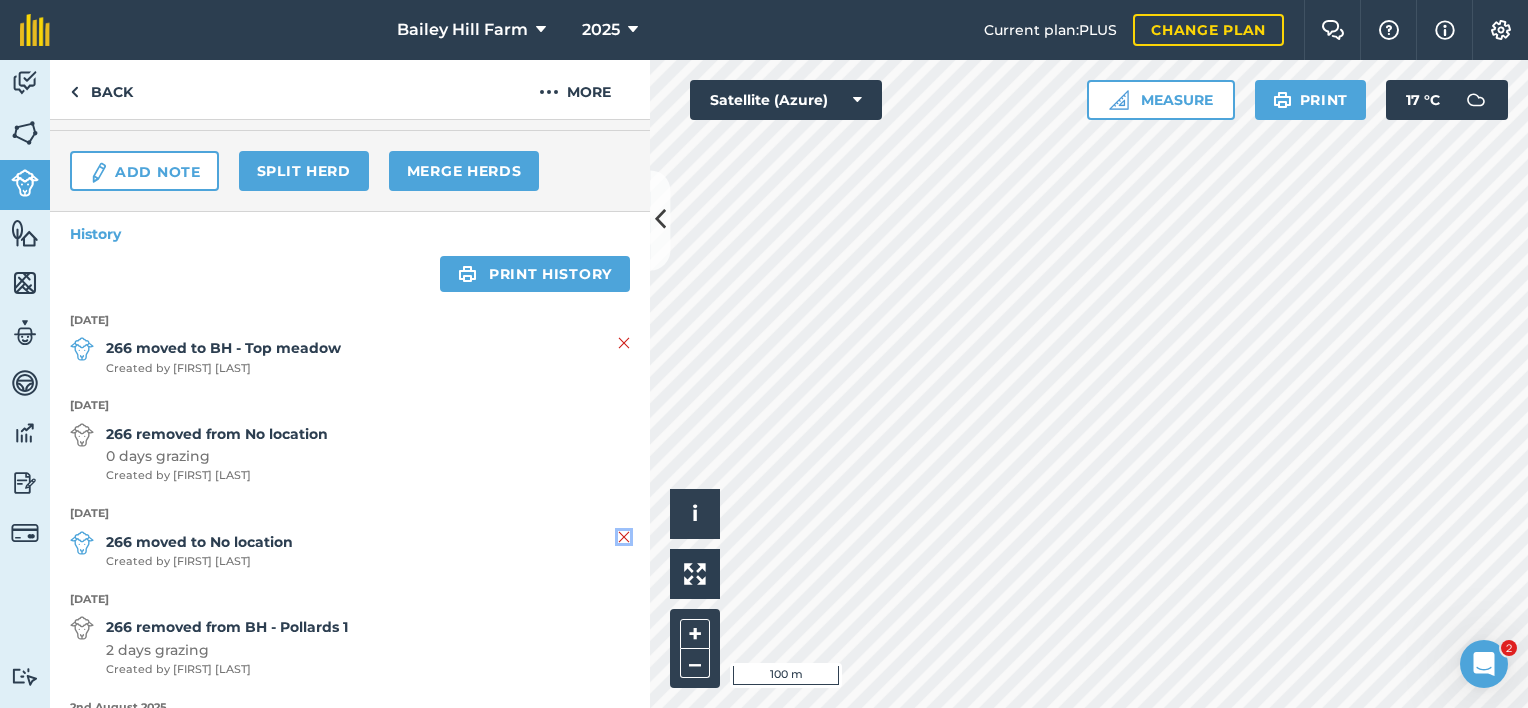 click at bounding box center [624, 537] 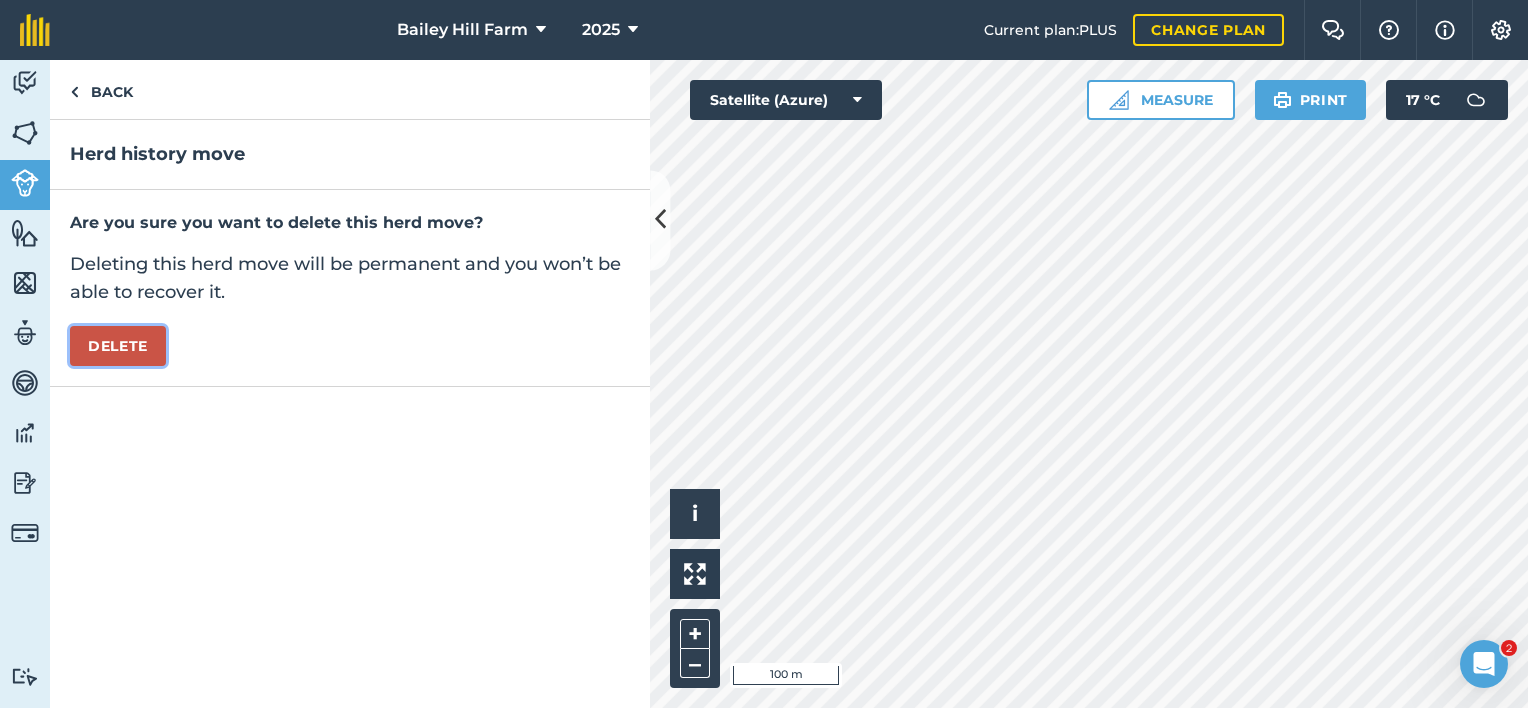 click on "Delete" at bounding box center (118, 346) 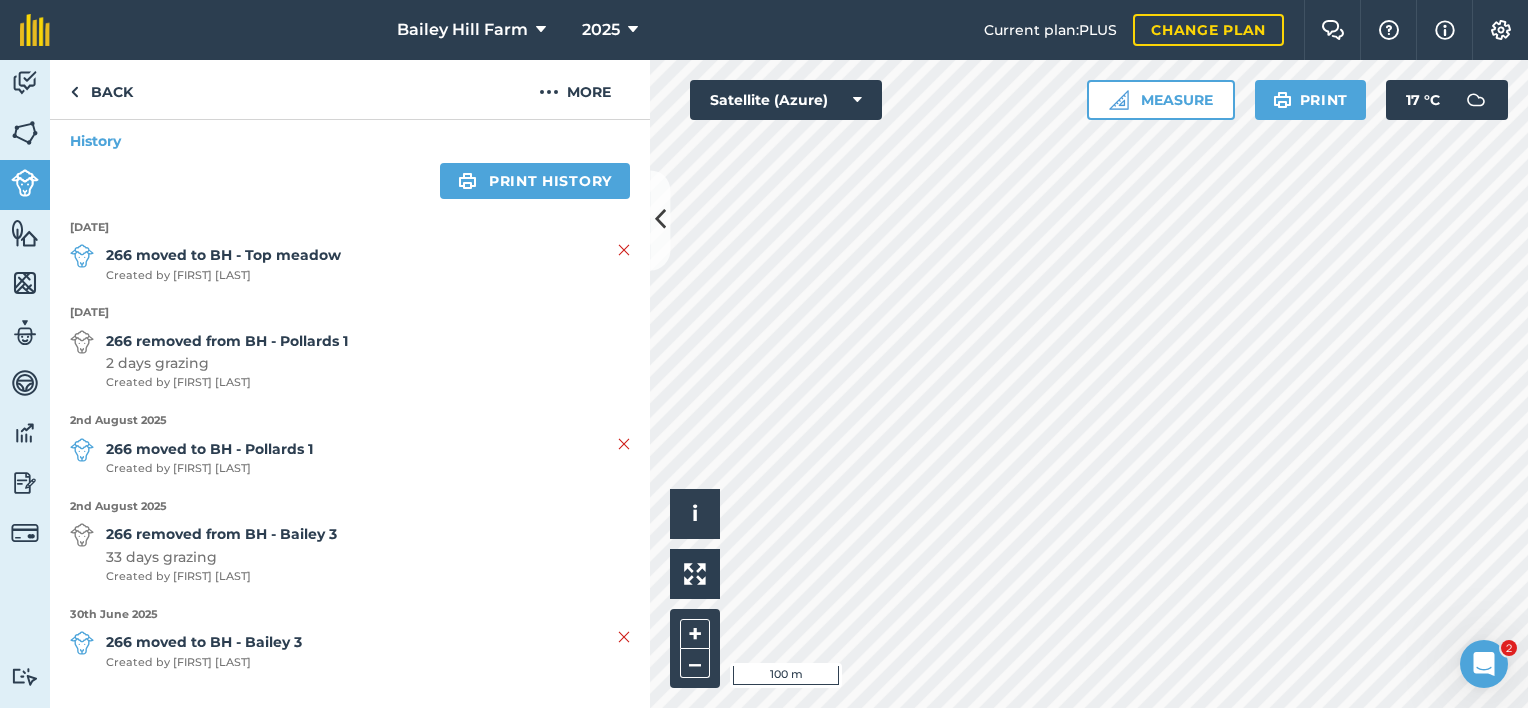 scroll, scrollTop: 0, scrollLeft: 0, axis: both 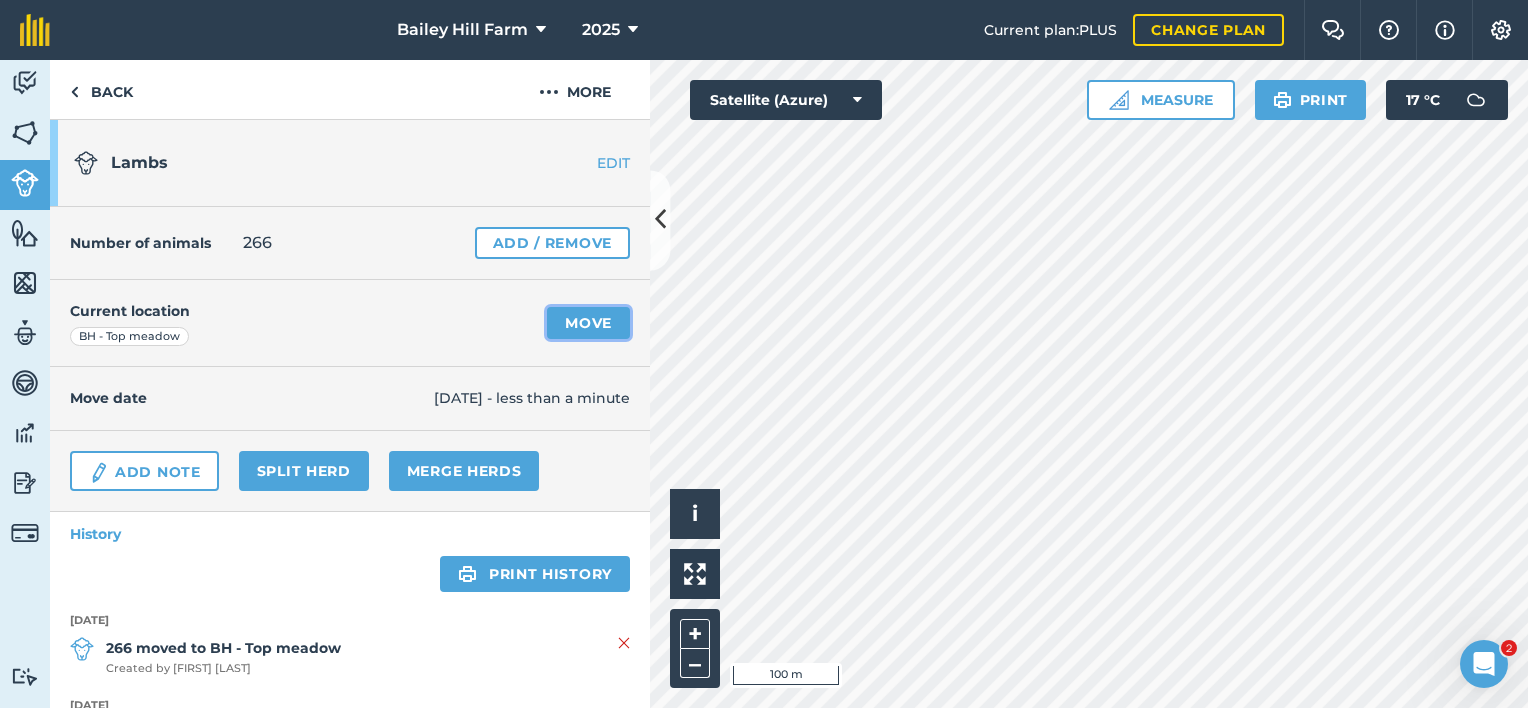 click on "Move" at bounding box center (588, 323) 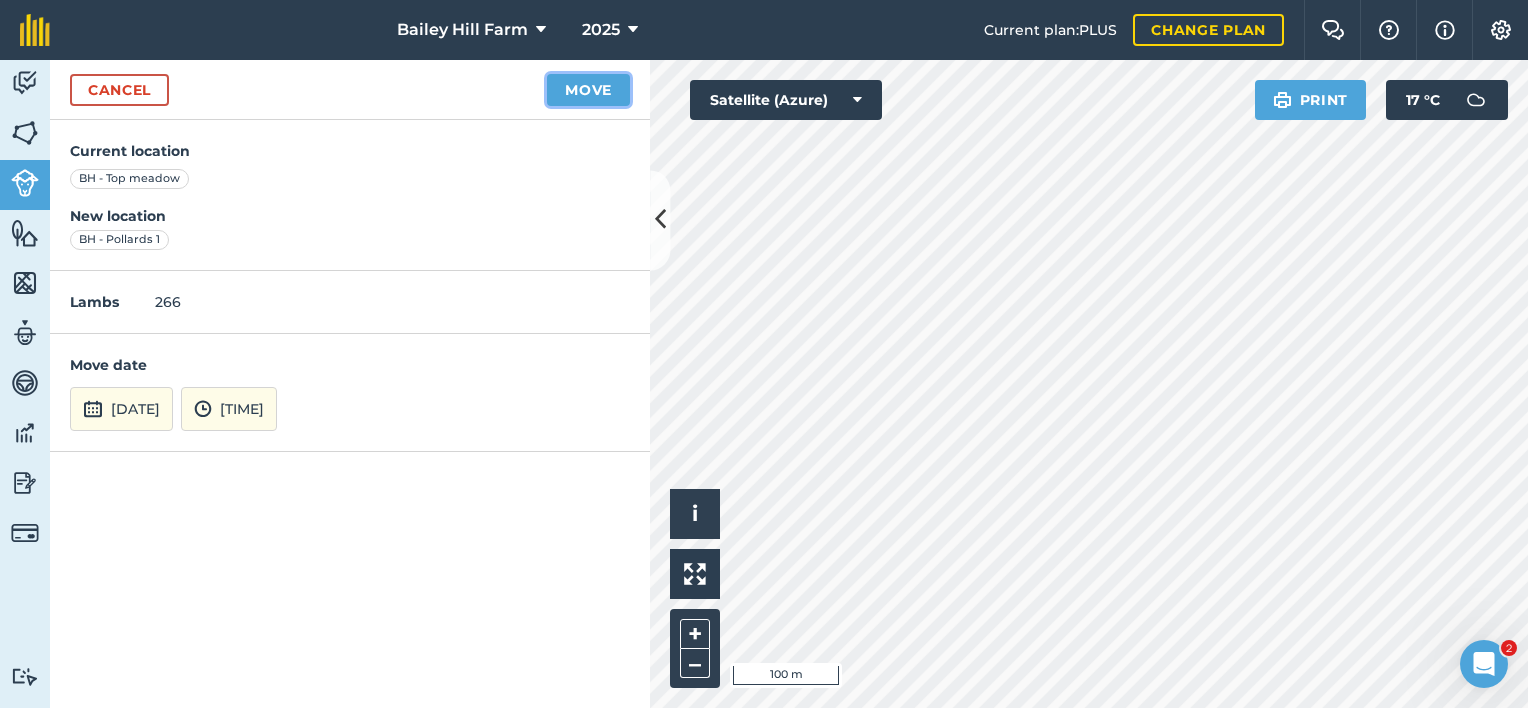 click on "Move" at bounding box center (588, 90) 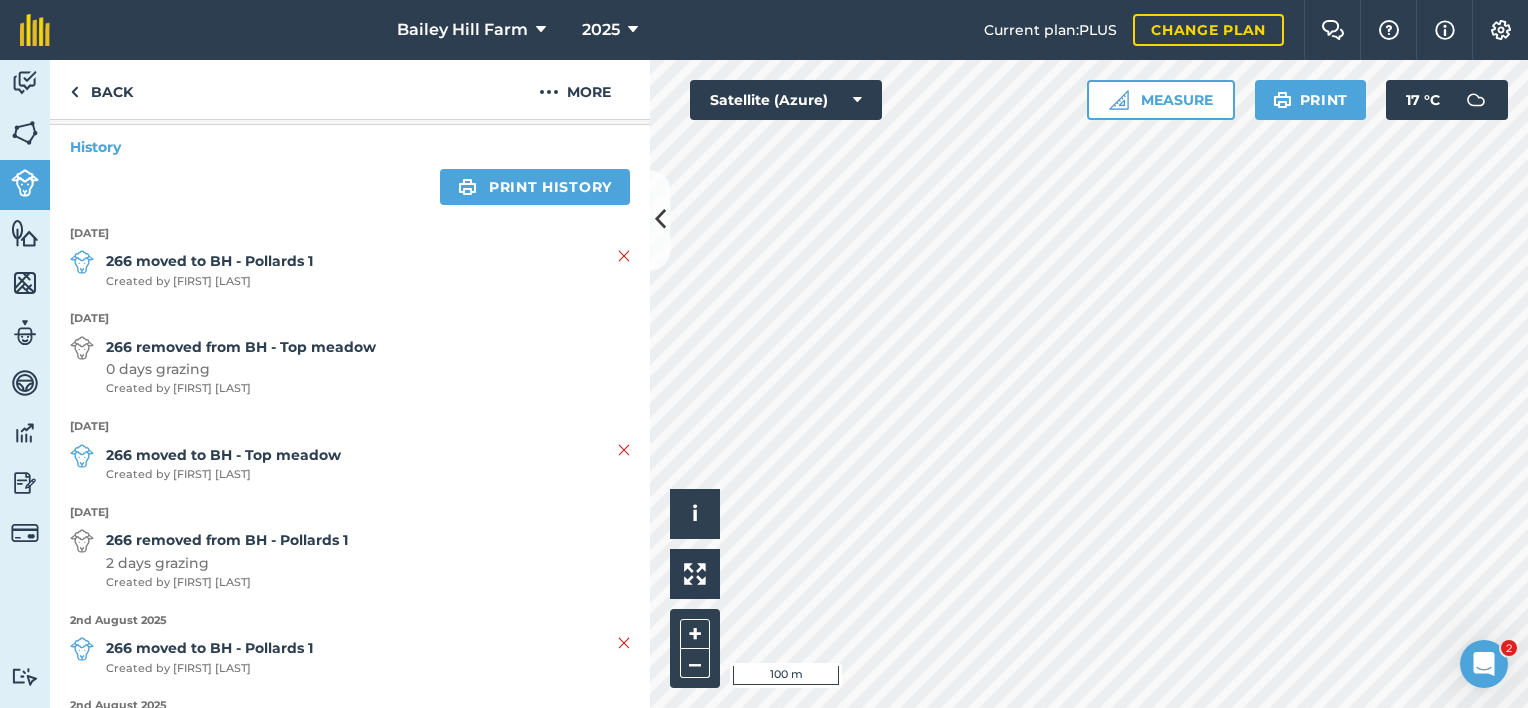 scroll, scrollTop: 0, scrollLeft: 0, axis: both 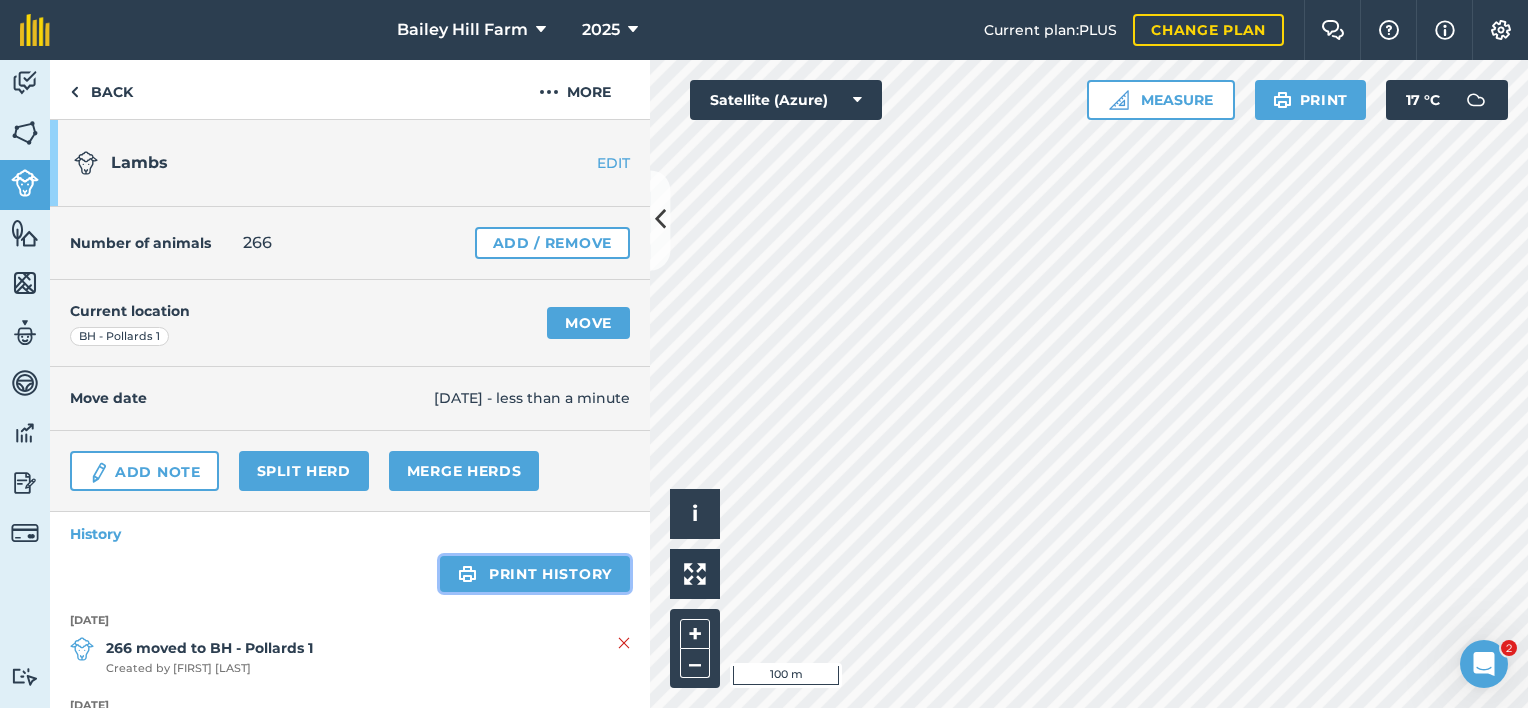 click on "Print history" at bounding box center [535, 574] 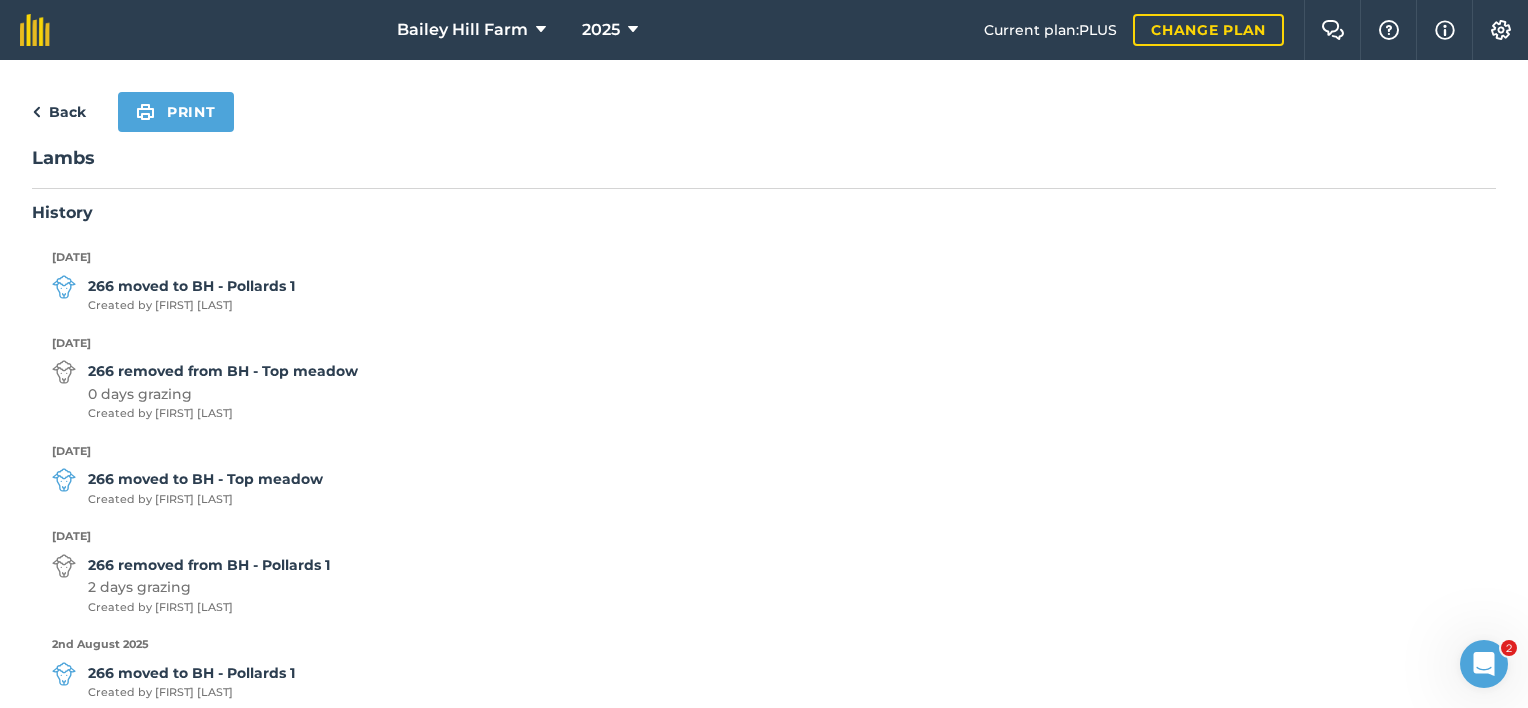 click on "Back" at bounding box center [59, 112] 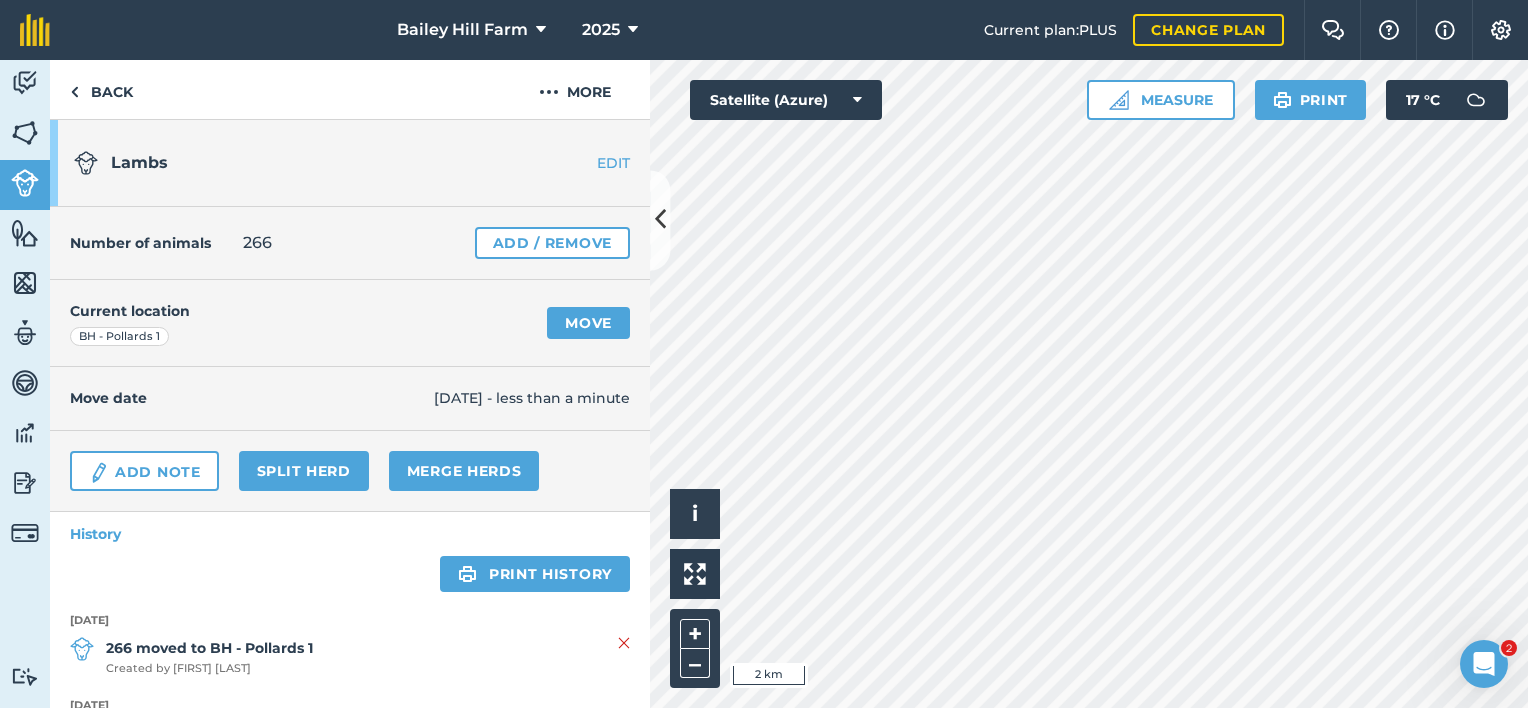 scroll, scrollTop: 300, scrollLeft: 0, axis: vertical 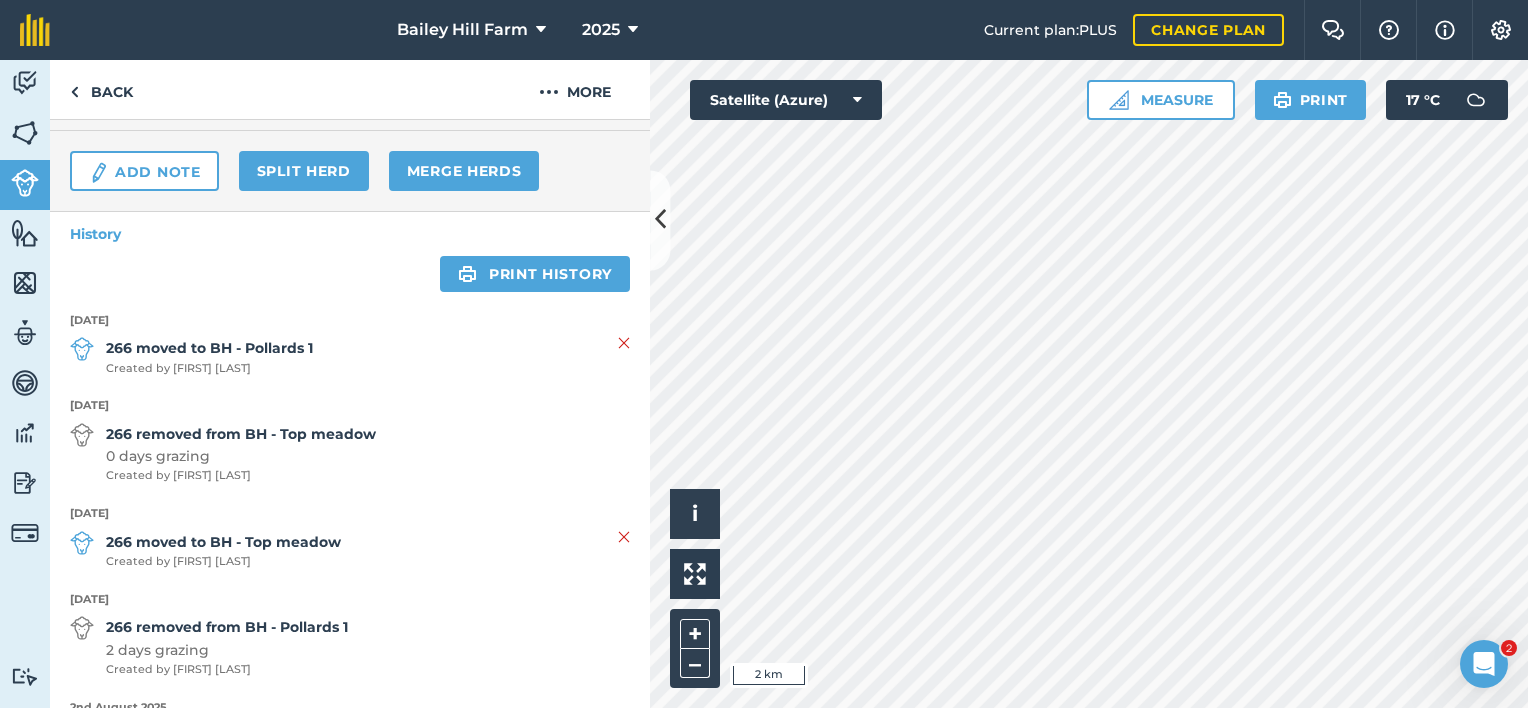 click on "266 removed from BH - Top meadow 0 days grazing Created by   Jonathan  C" at bounding box center (350, 454) 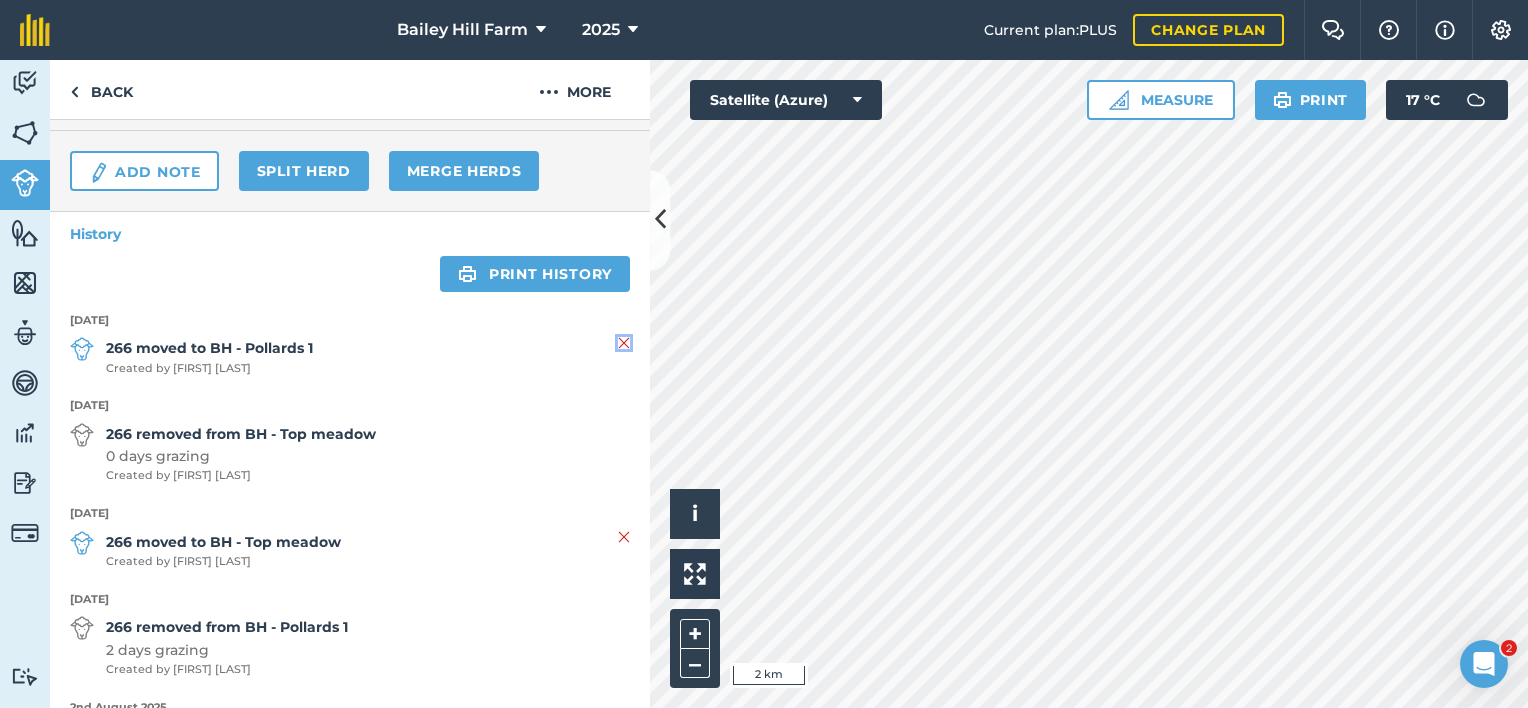 click at bounding box center (624, 343) 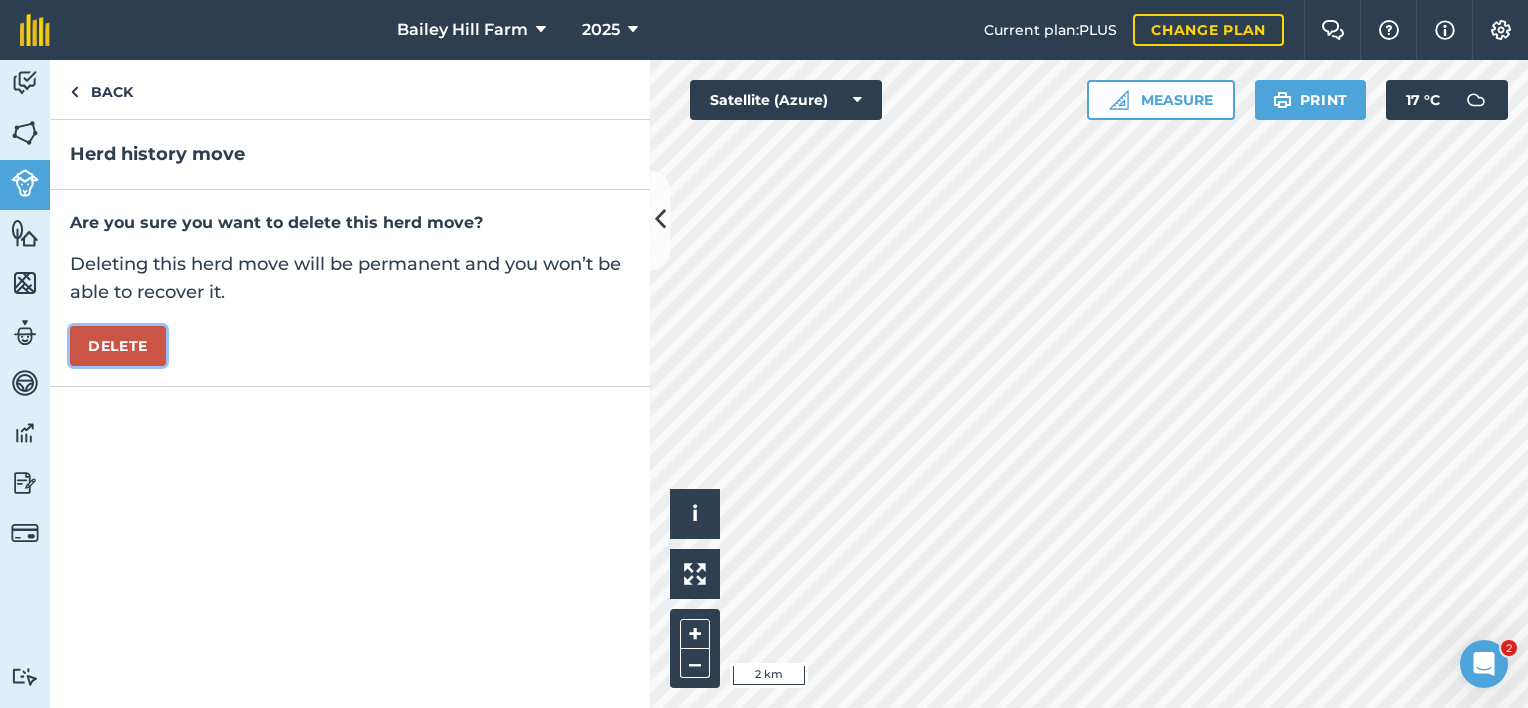 click on "Delete" at bounding box center (118, 346) 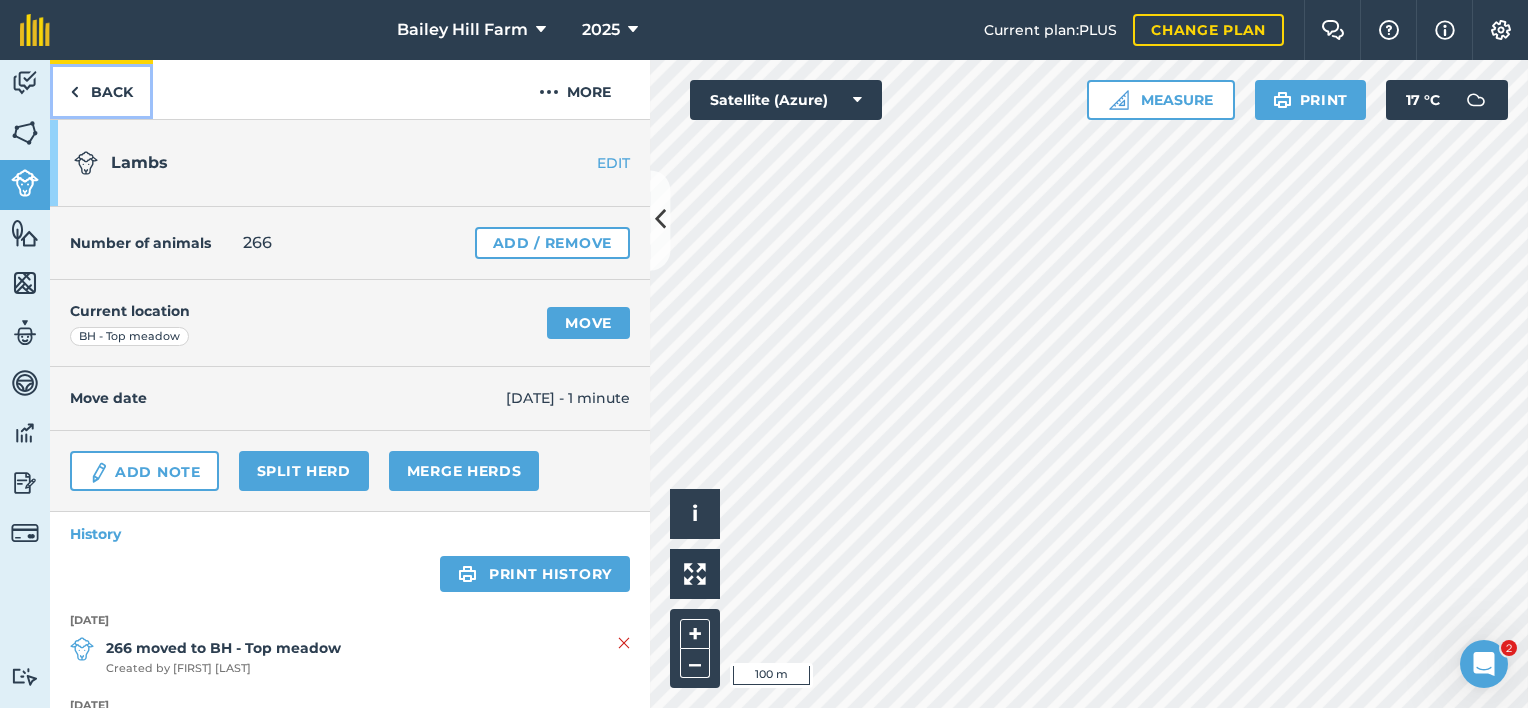 click on "Back" at bounding box center (101, 89) 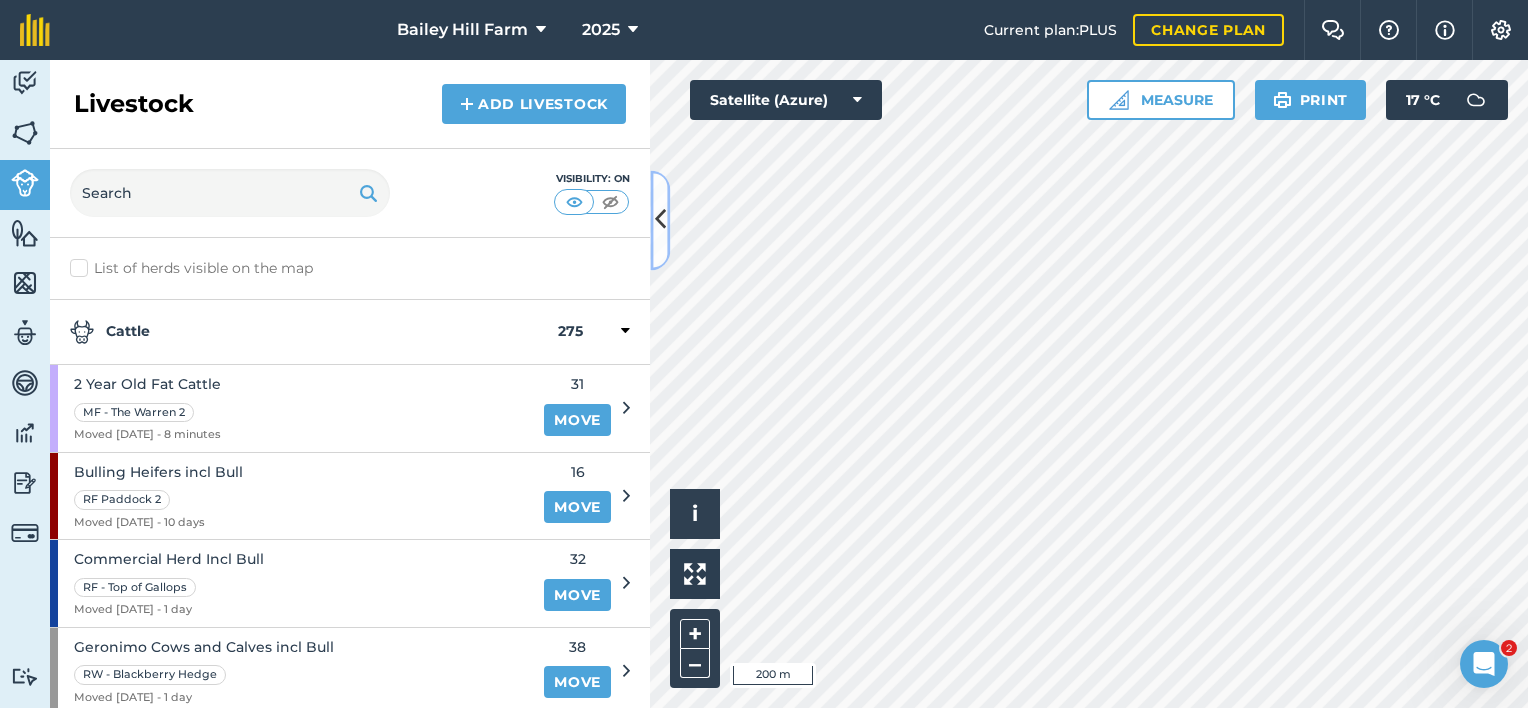 click at bounding box center [660, 220] 